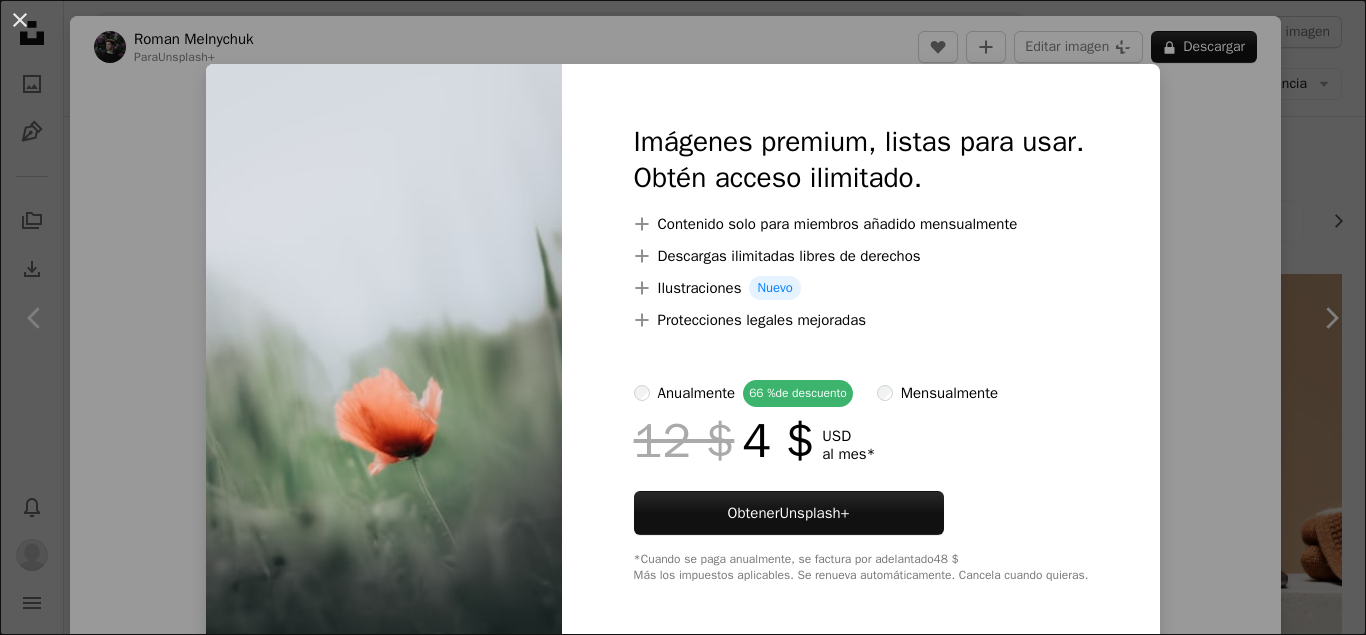 scroll, scrollTop: 5780, scrollLeft: 0, axis: vertical 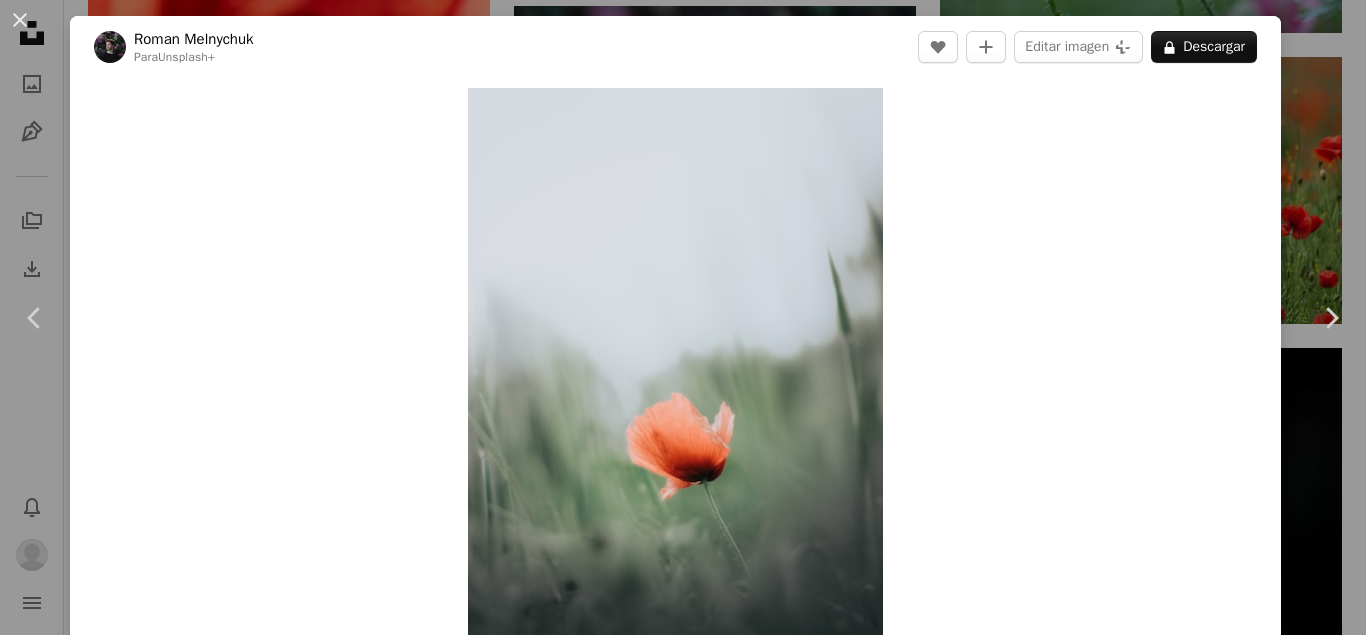 type 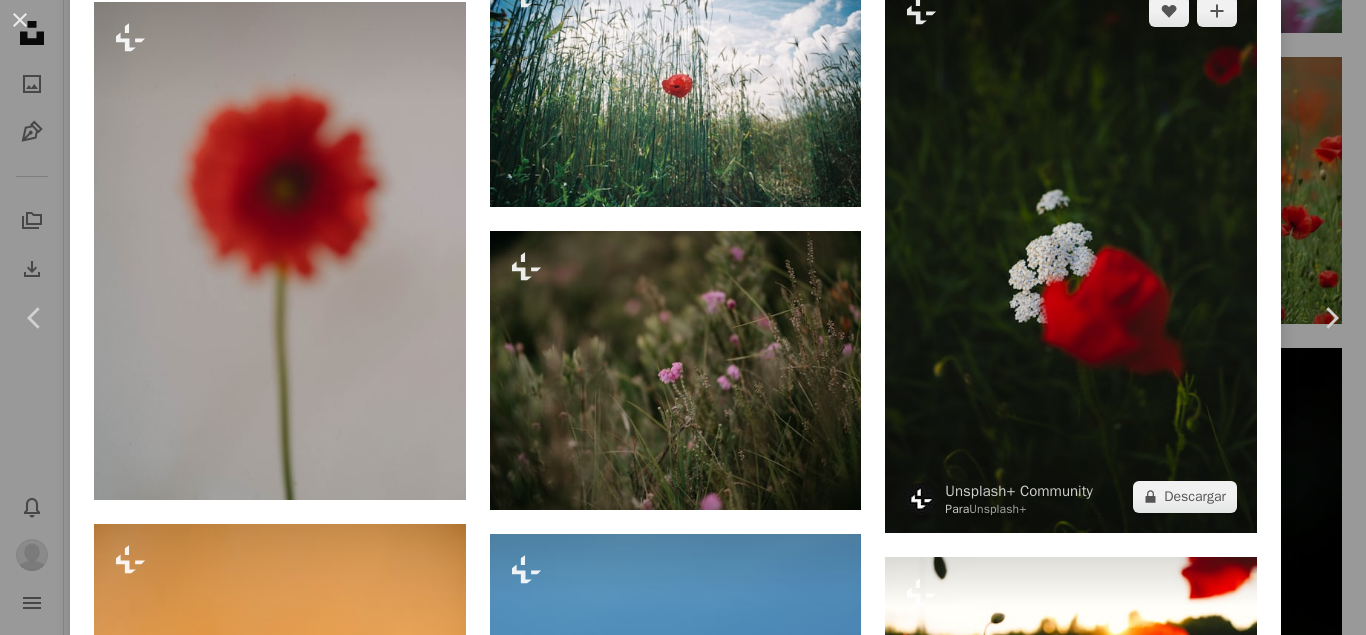 scroll, scrollTop: 1600, scrollLeft: 0, axis: vertical 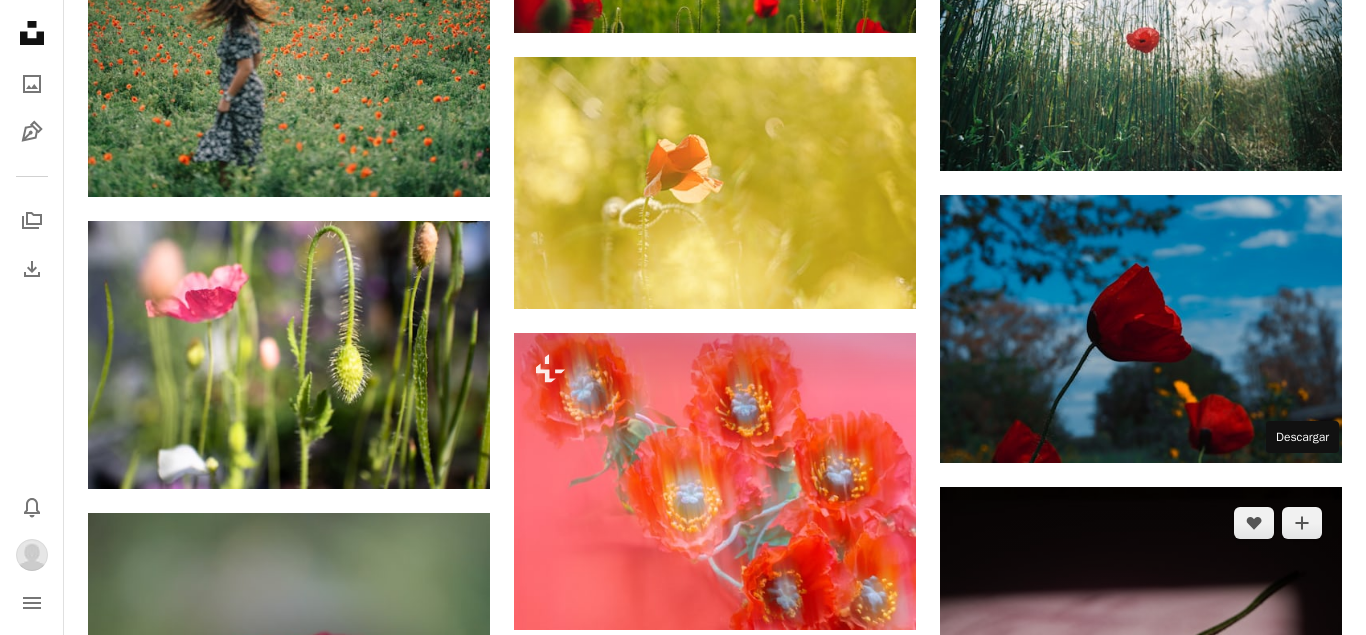 click on "Arrow pointing down" 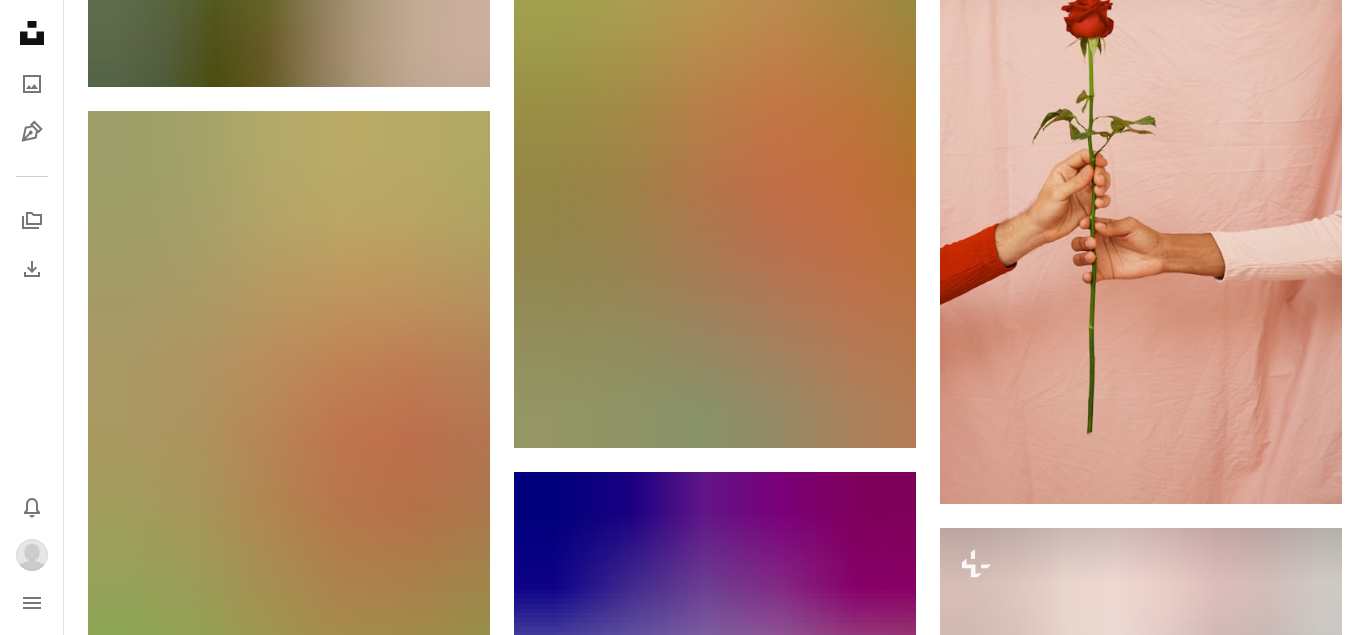 scroll, scrollTop: 40800, scrollLeft: 0, axis: vertical 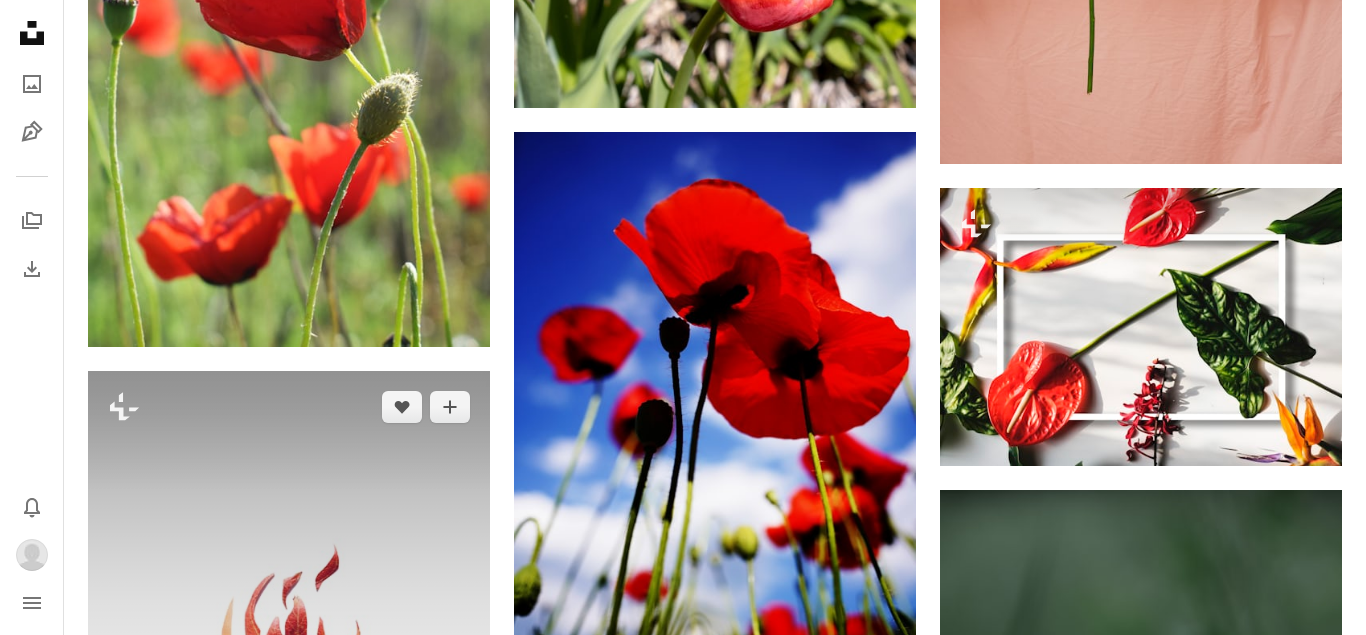 click at bounding box center (289, 672) 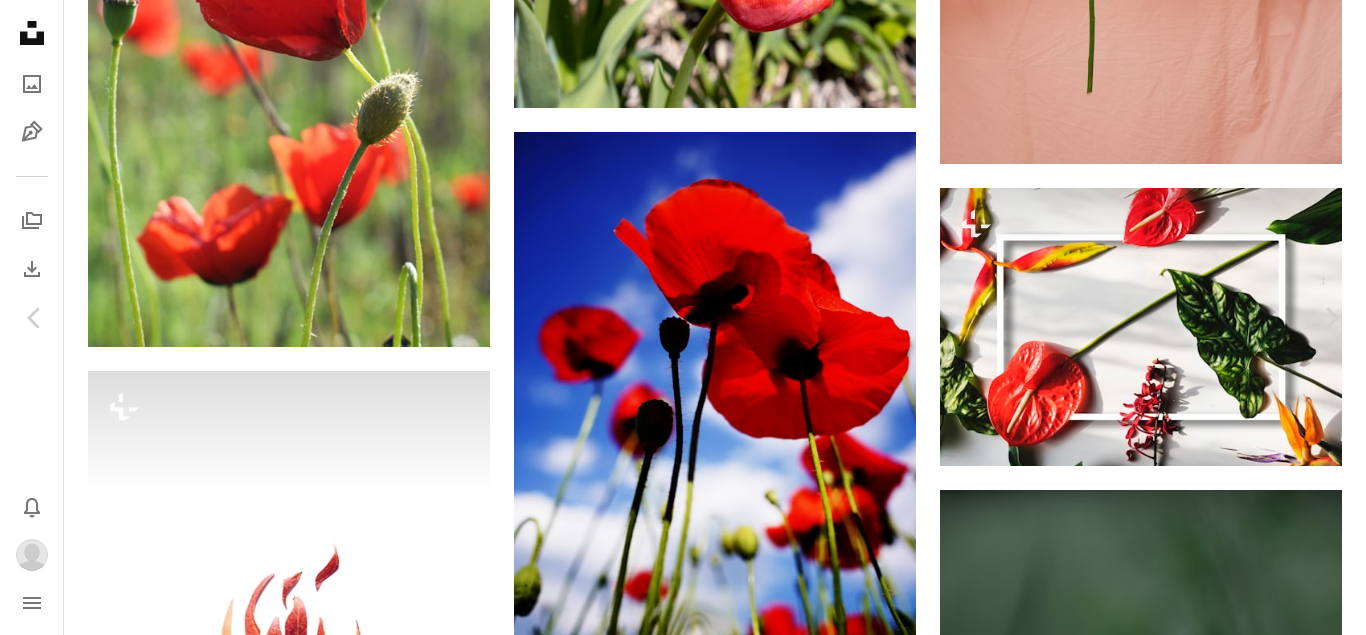 scroll, scrollTop: 12778, scrollLeft: 0, axis: vertical 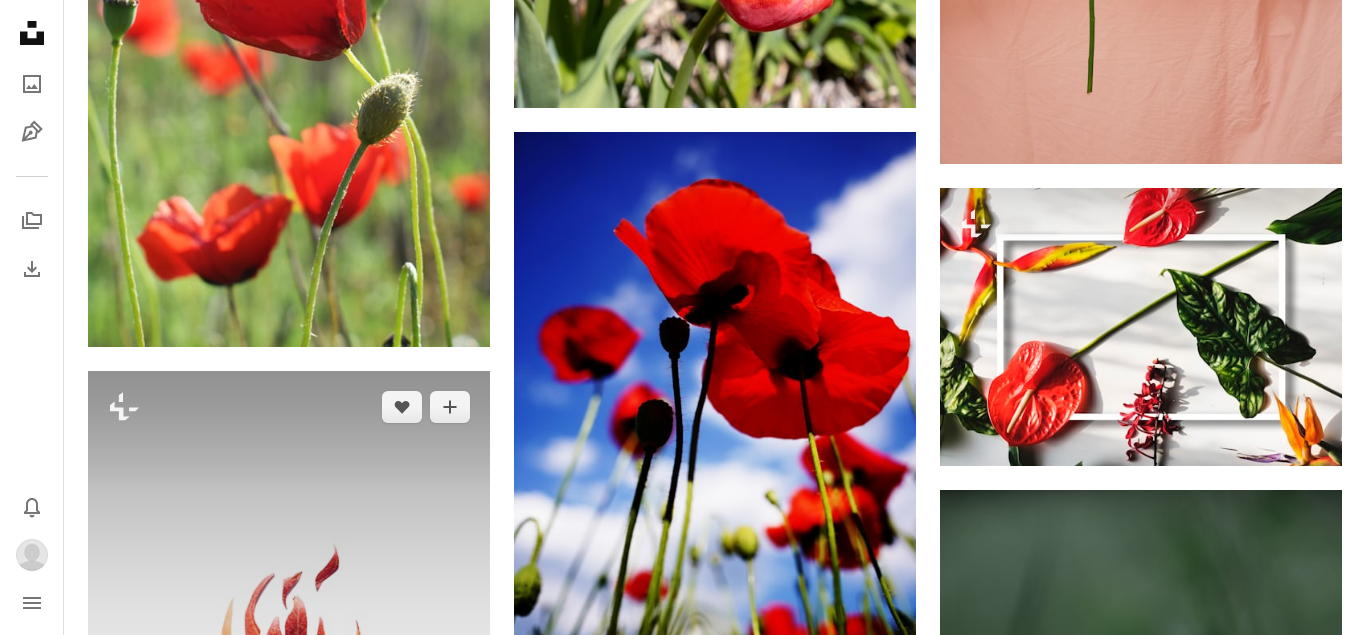click at bounding box center (289, 672) 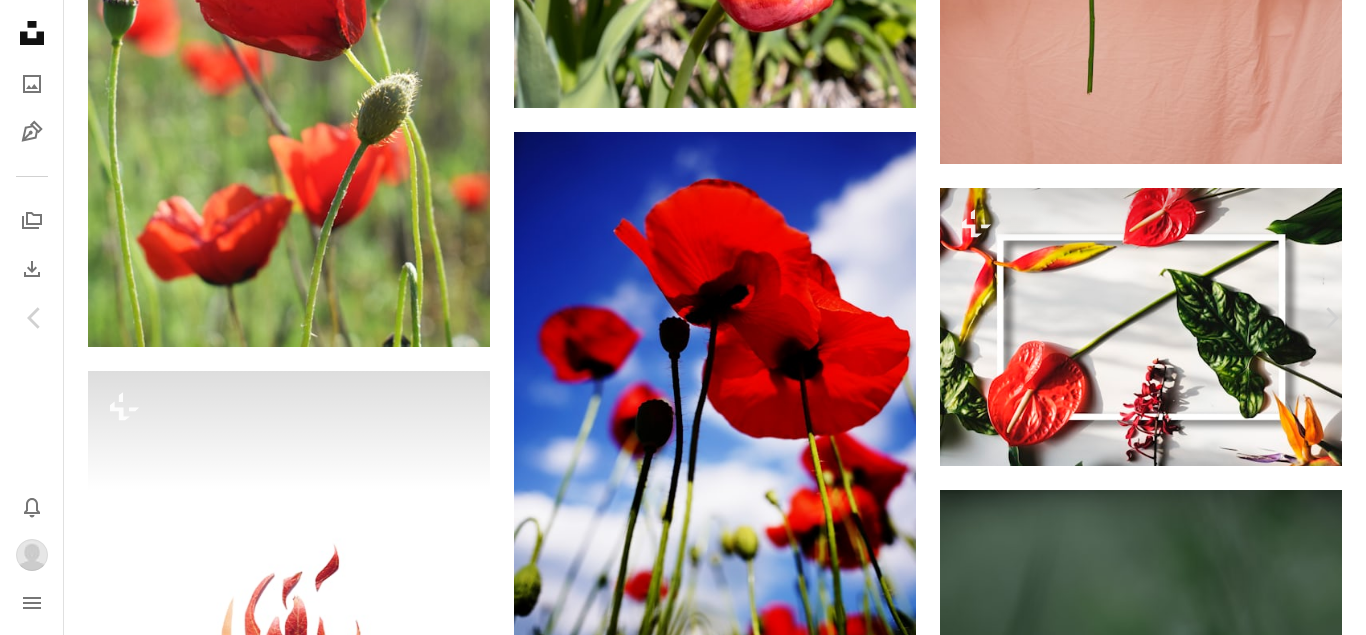 scroll, scrollTop: 400, scrollLeft: 0, axis: vertical 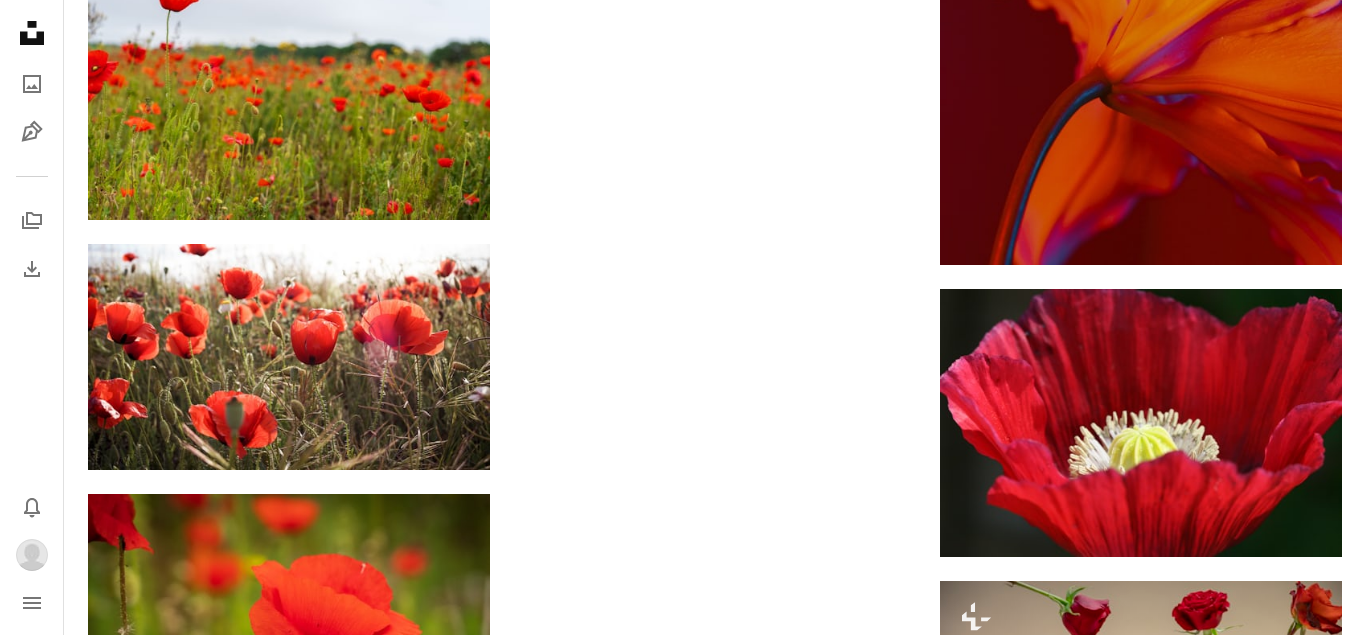 click on "Cargar más" at bounding box center [715, 1927] 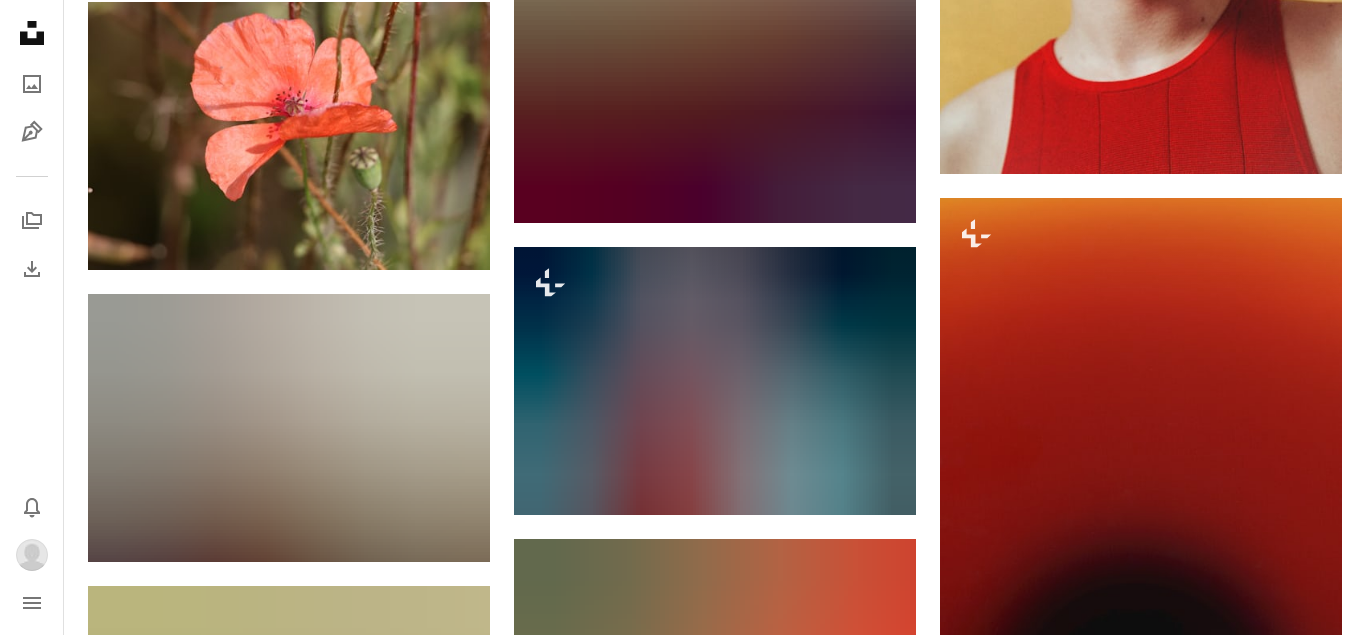 scroll, scrollTop: 60696, scrollLeft: 0, axis: vertical 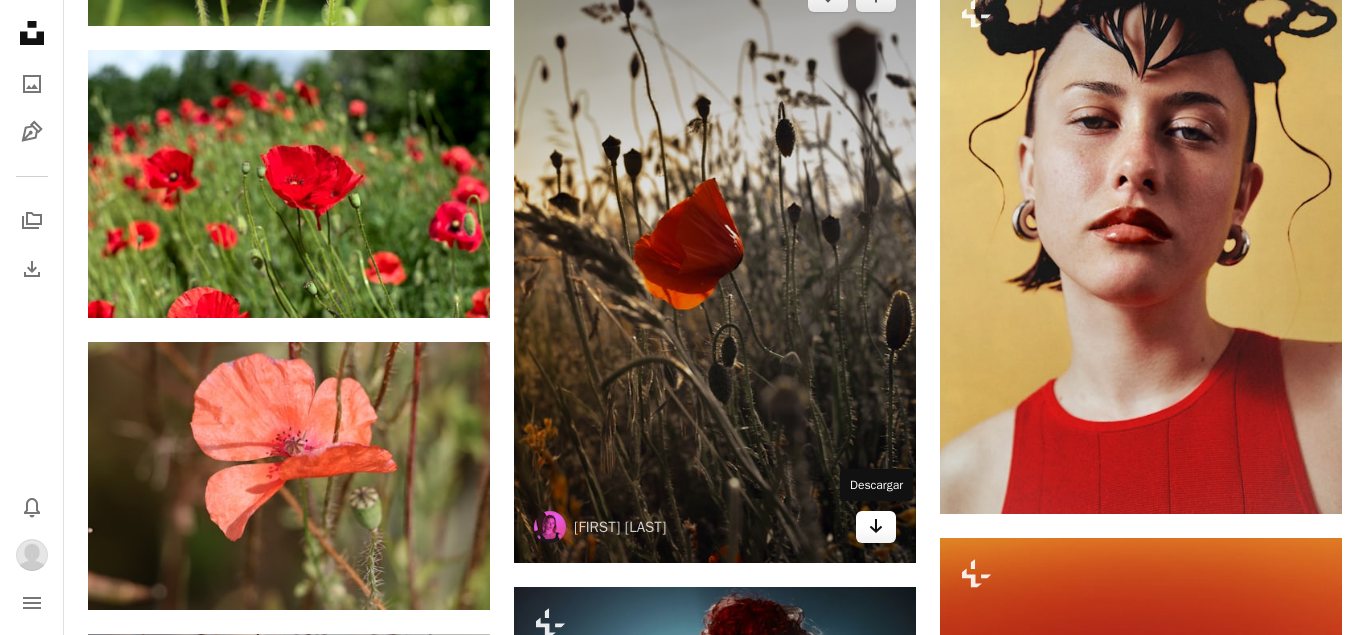 click 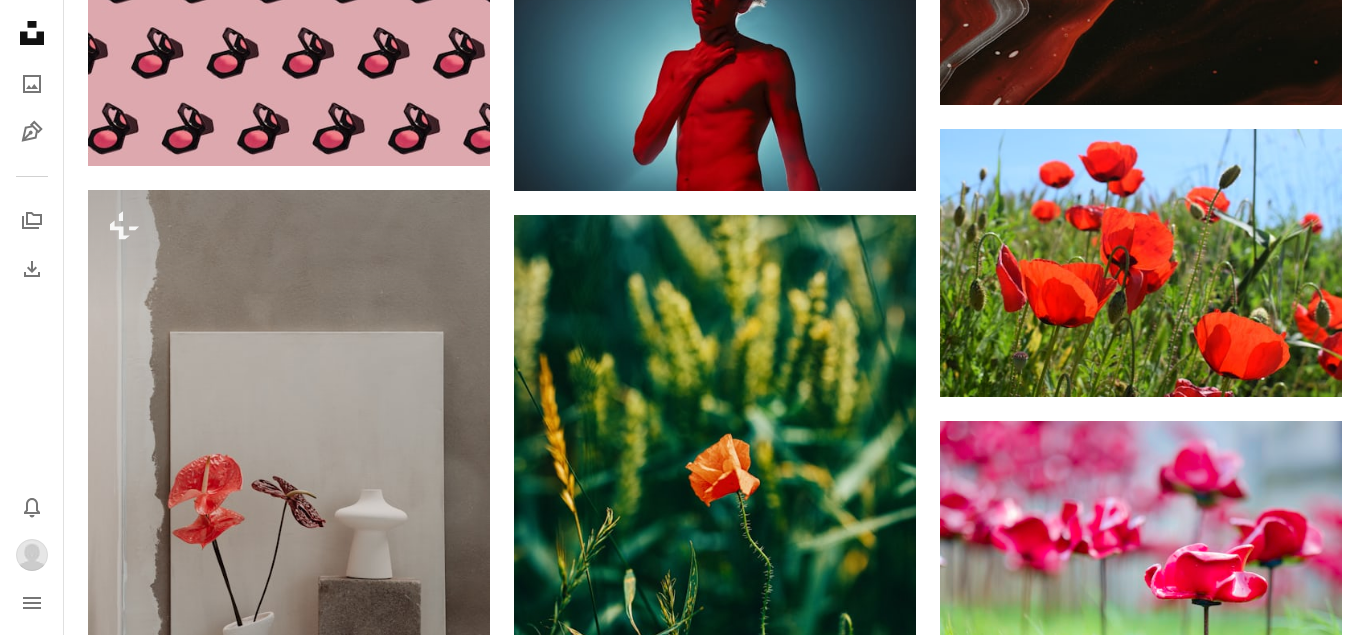 scroll, scrollTop: 66476, scrollLeft: 0, axis: vertical 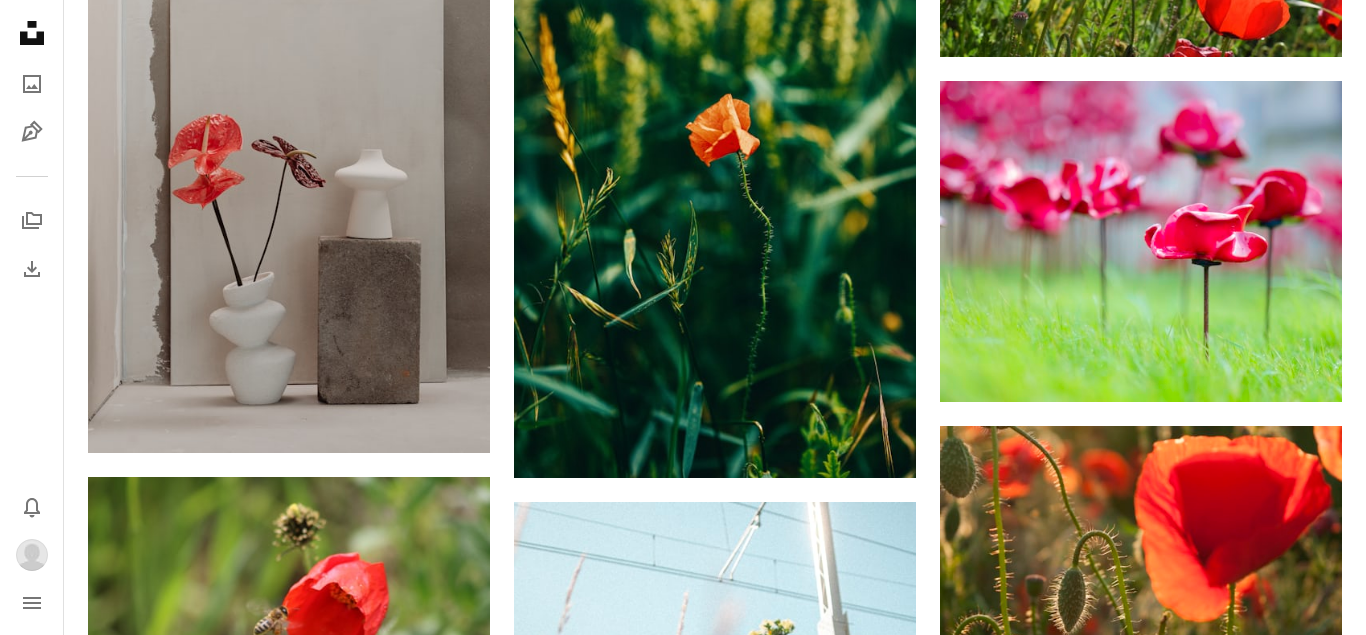 click on "Arrow pointing down" 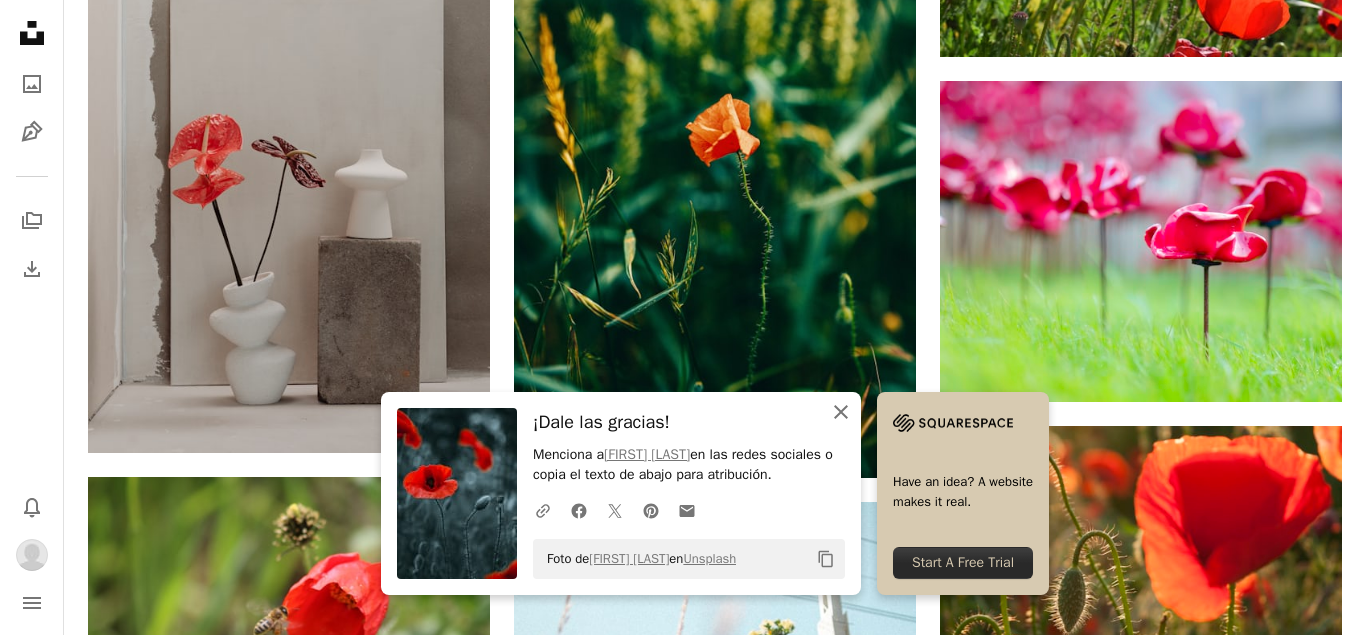 click on "An X shape" 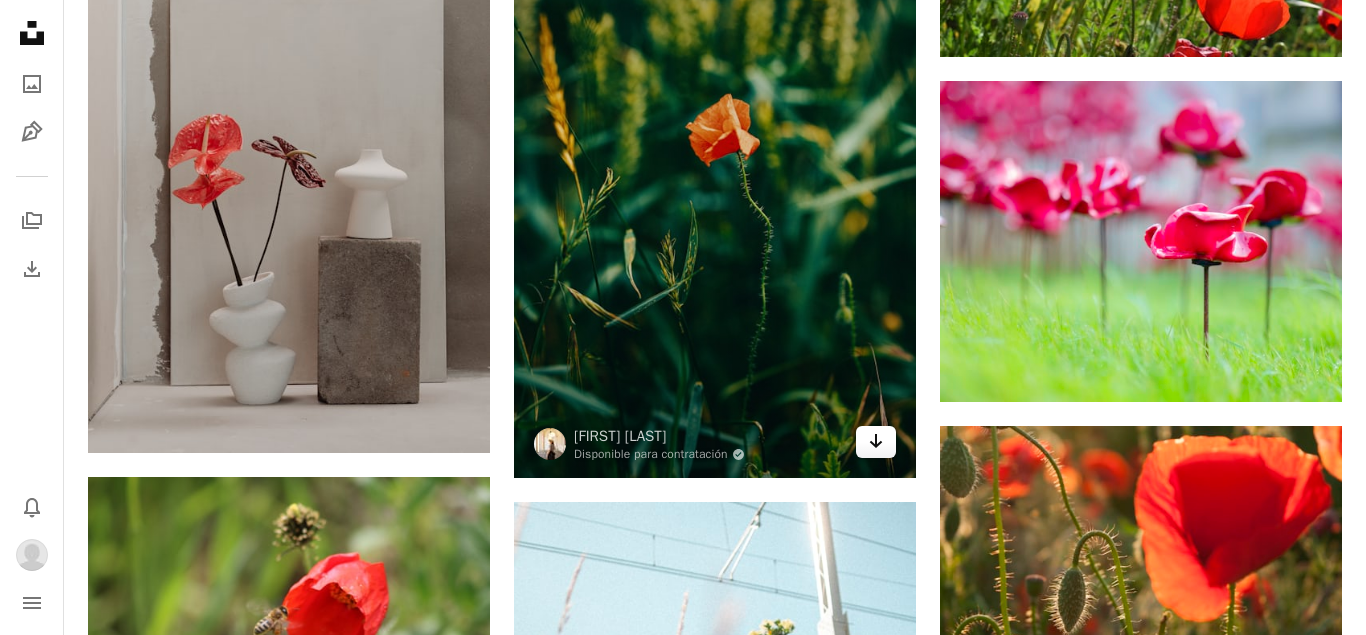 click on "Arrow pointing down" 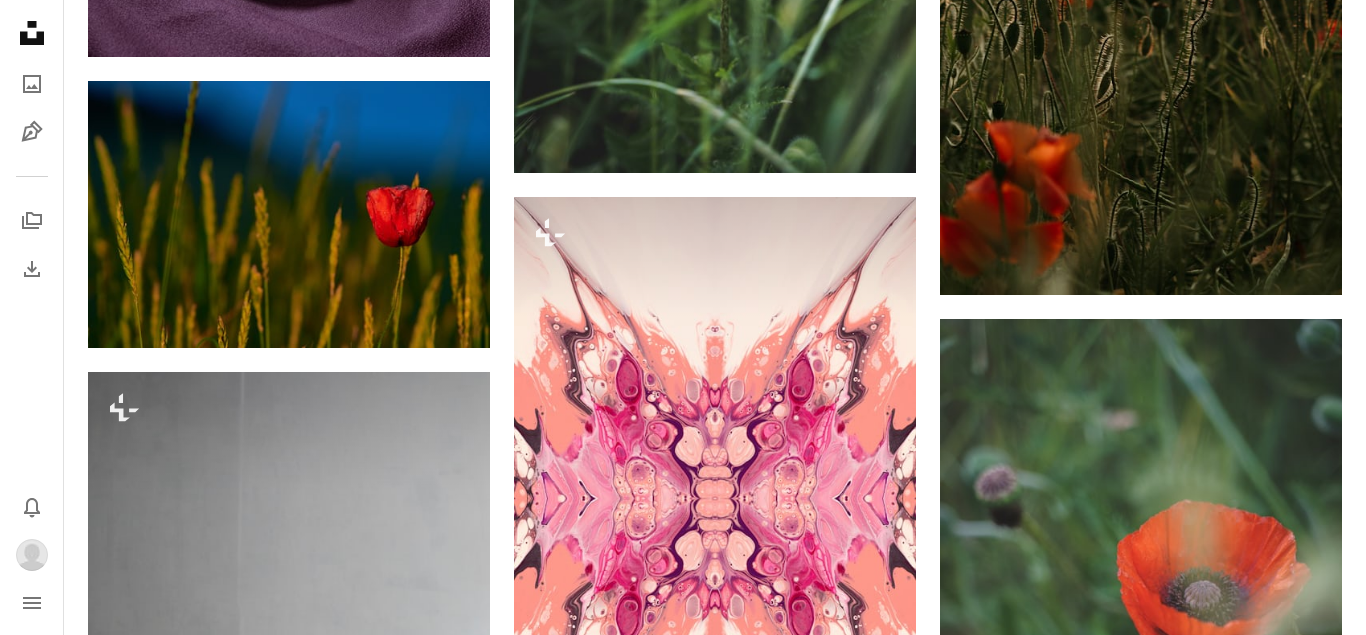 scroll, scrollTop: 83136, scrollLeft: 0, axis: vertical 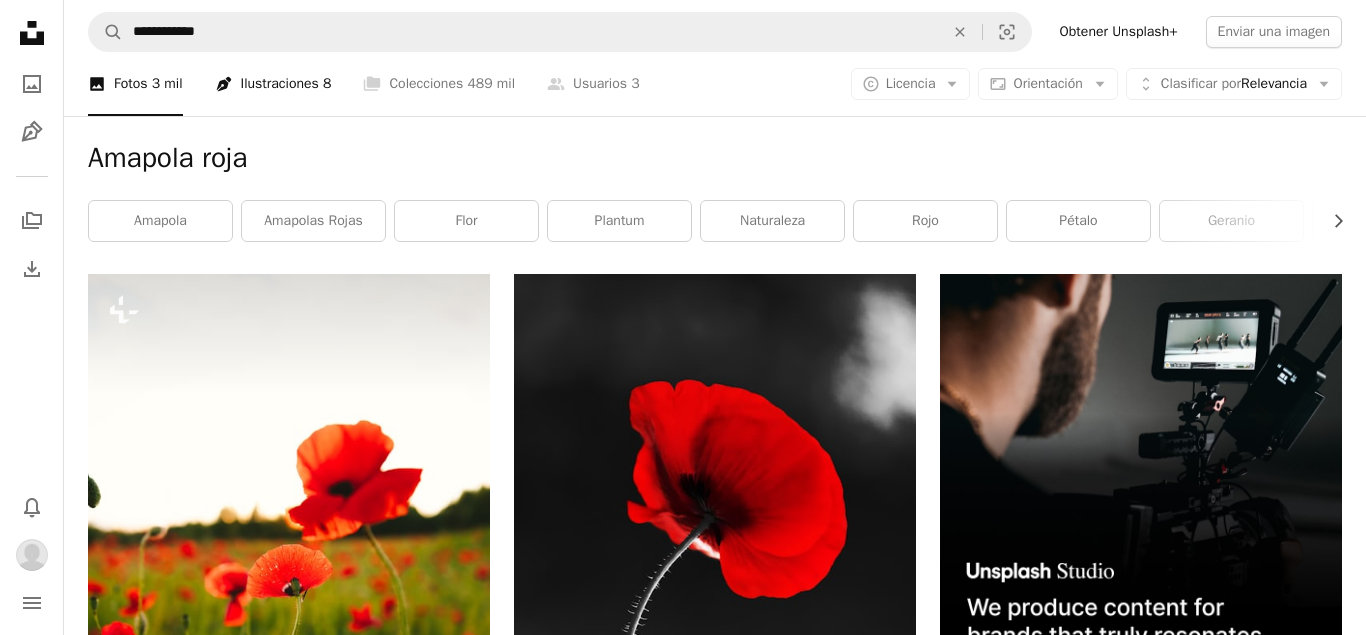 click on "Pen Tool Ilustraciones   8" at bounding box center (273, 84) 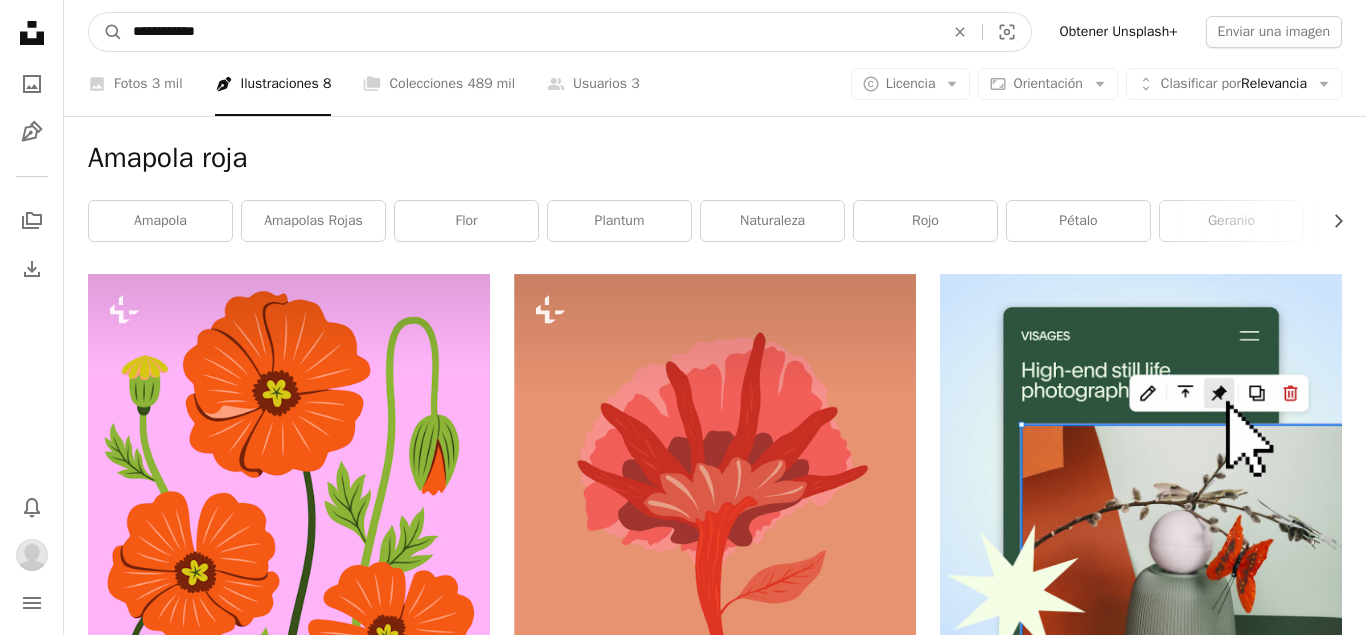 click on "**********" at bounding box center (530, 32) 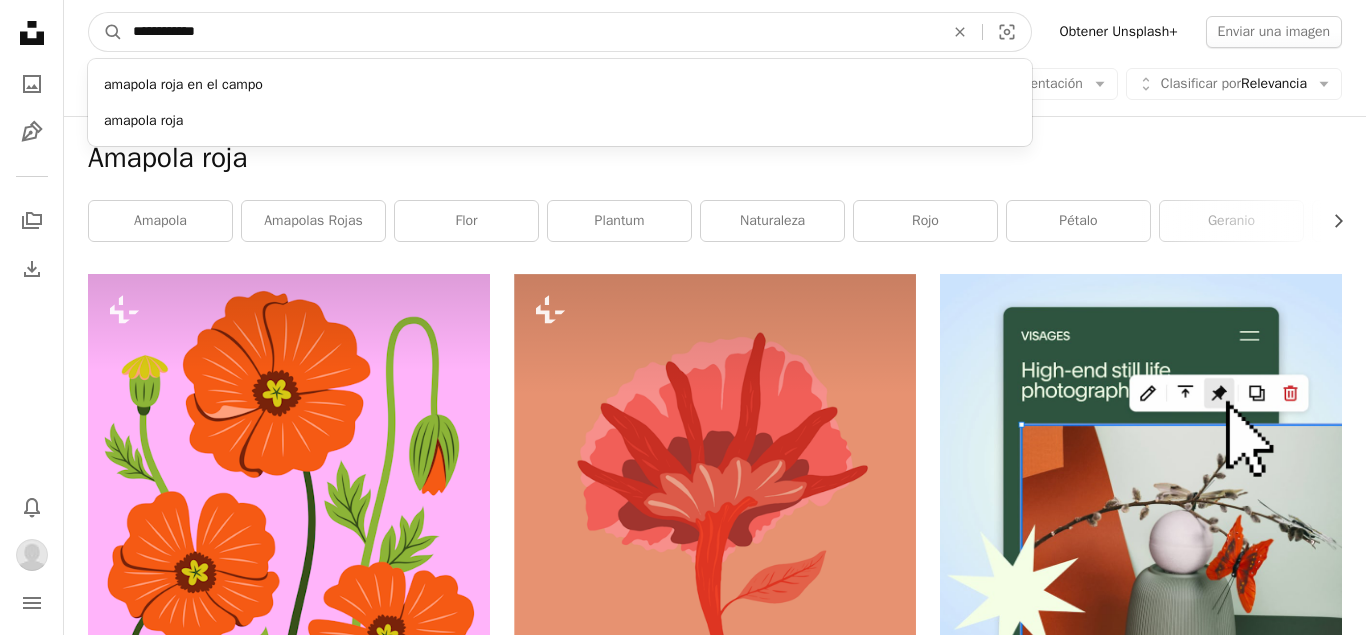 type on "*******" 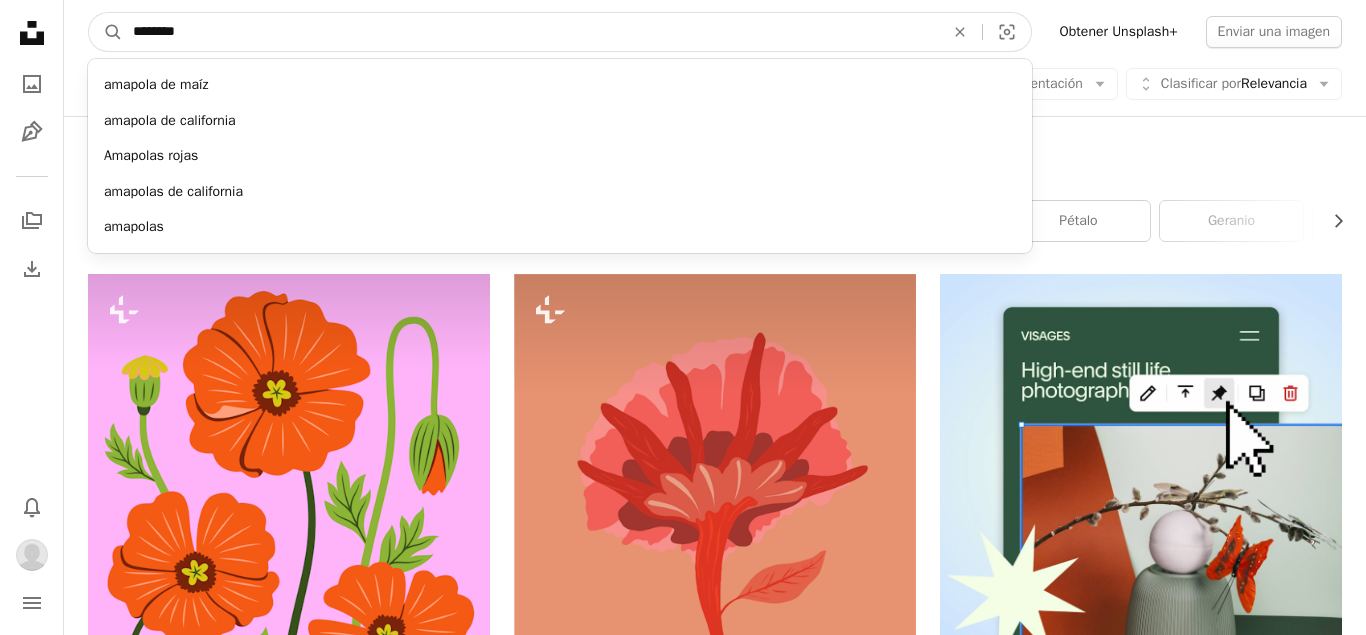 click on "A magnifying glass" at bounding box center (106, 32) 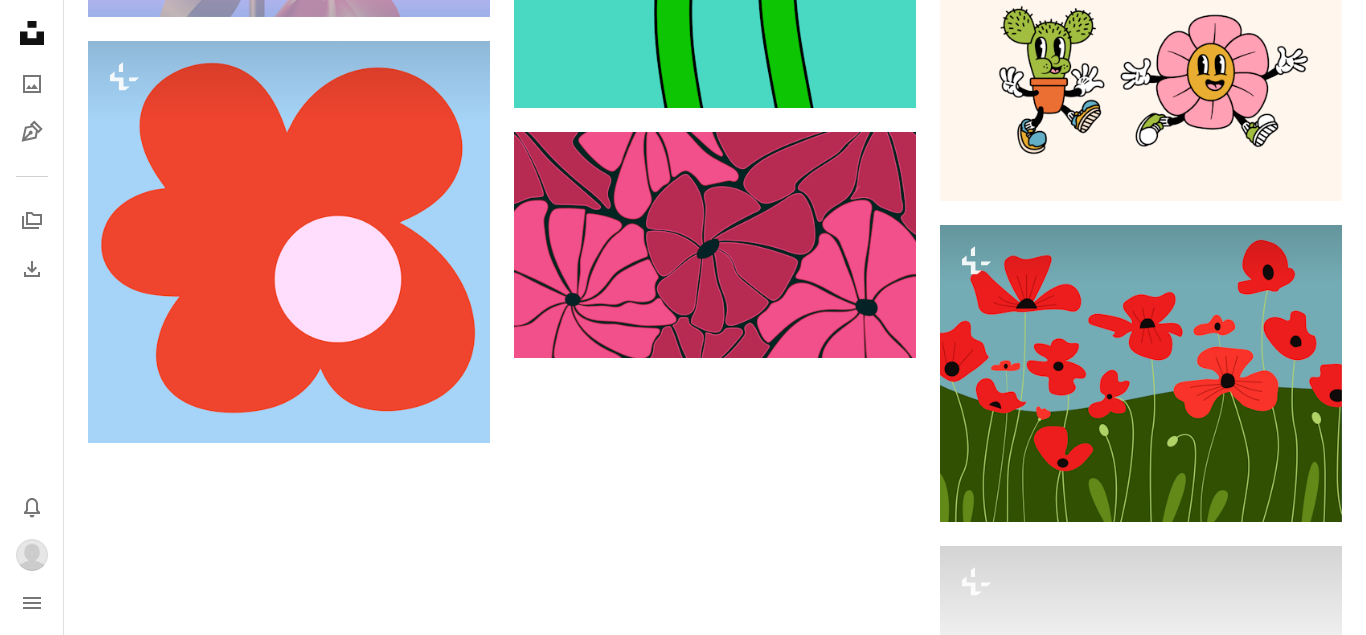 scroll, scrollTop: 3382, scrollLeft: 0, axis: vertical 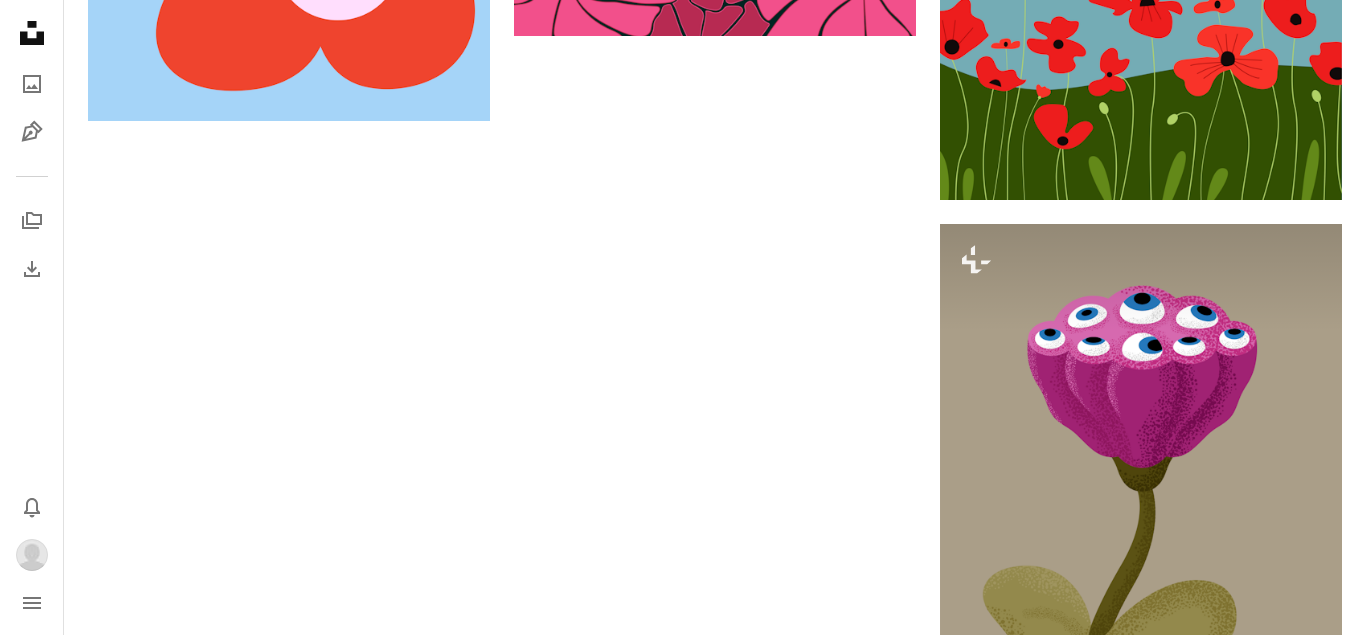 click on "Cargar más" at bounding box center (715, 1547) 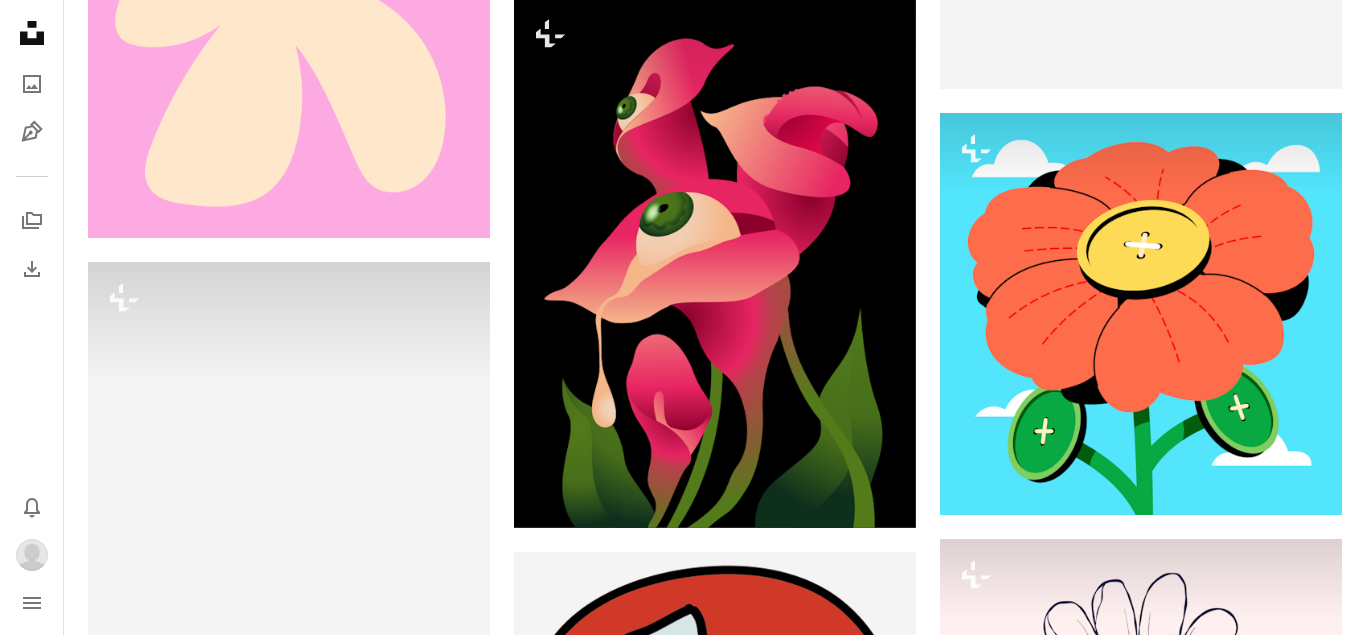 scroll, scrollTop: 22082, scrollLeft: 0, axis: vertical 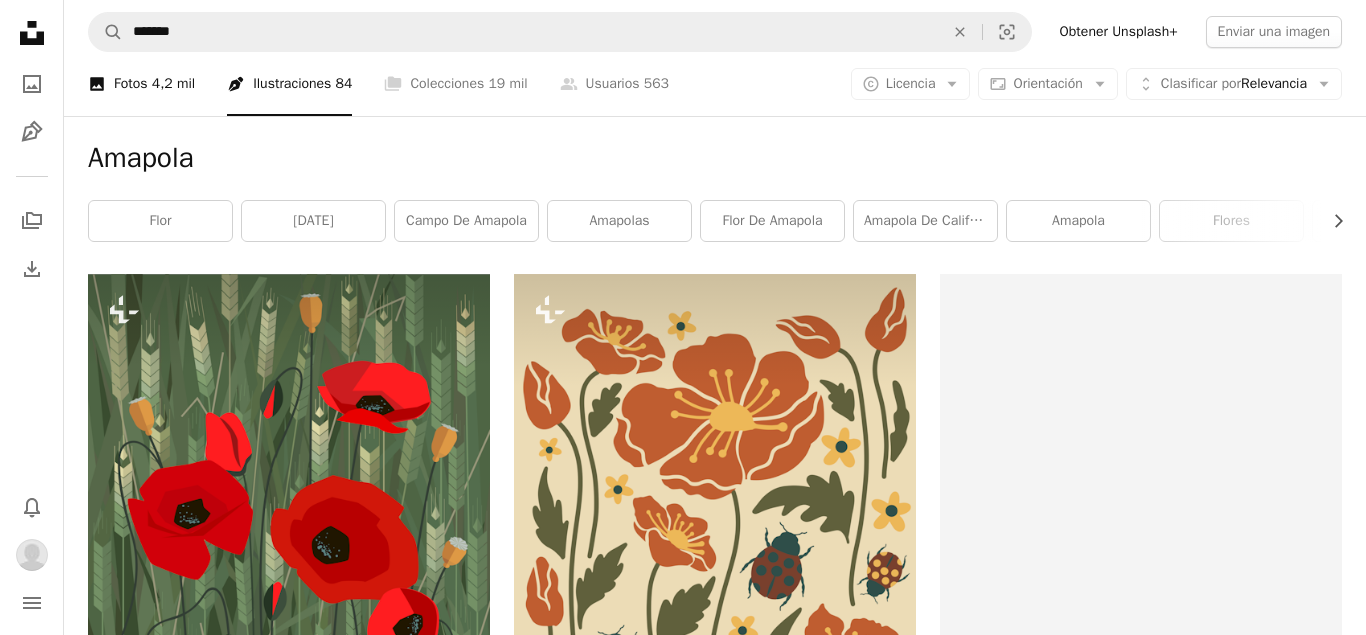 click on "A photo Fotos   4,2 mil" at bounding box center [141, 84] 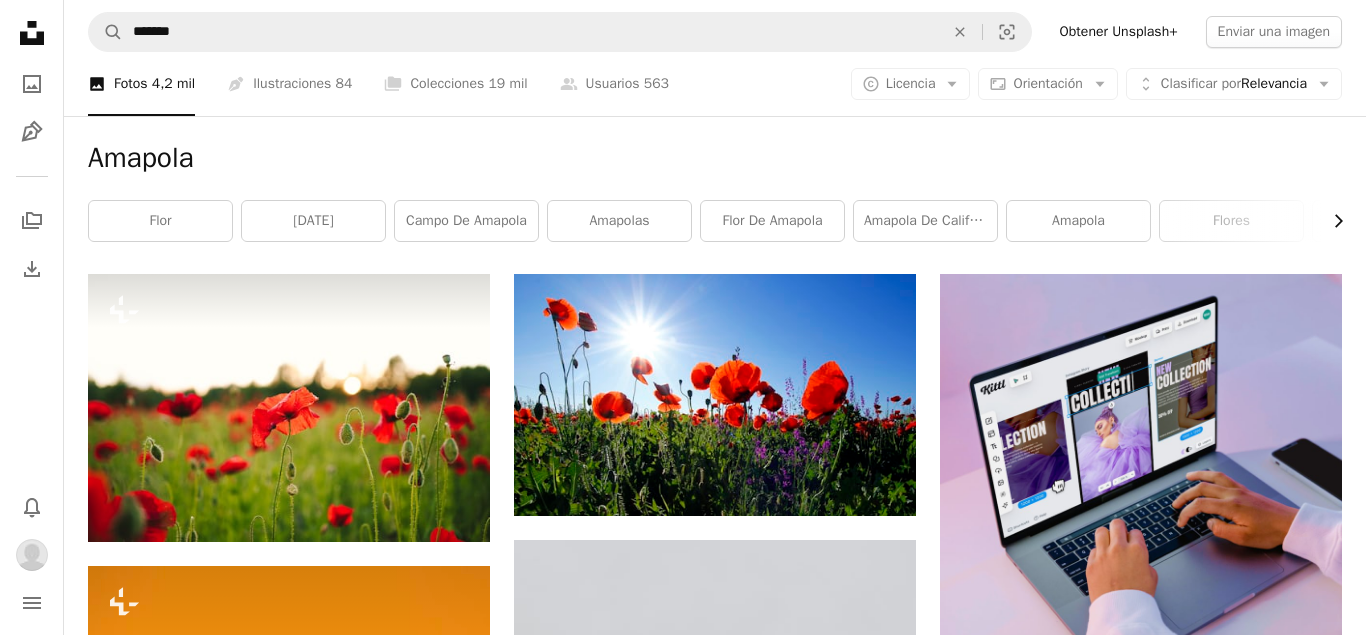 click on "Chevron right" 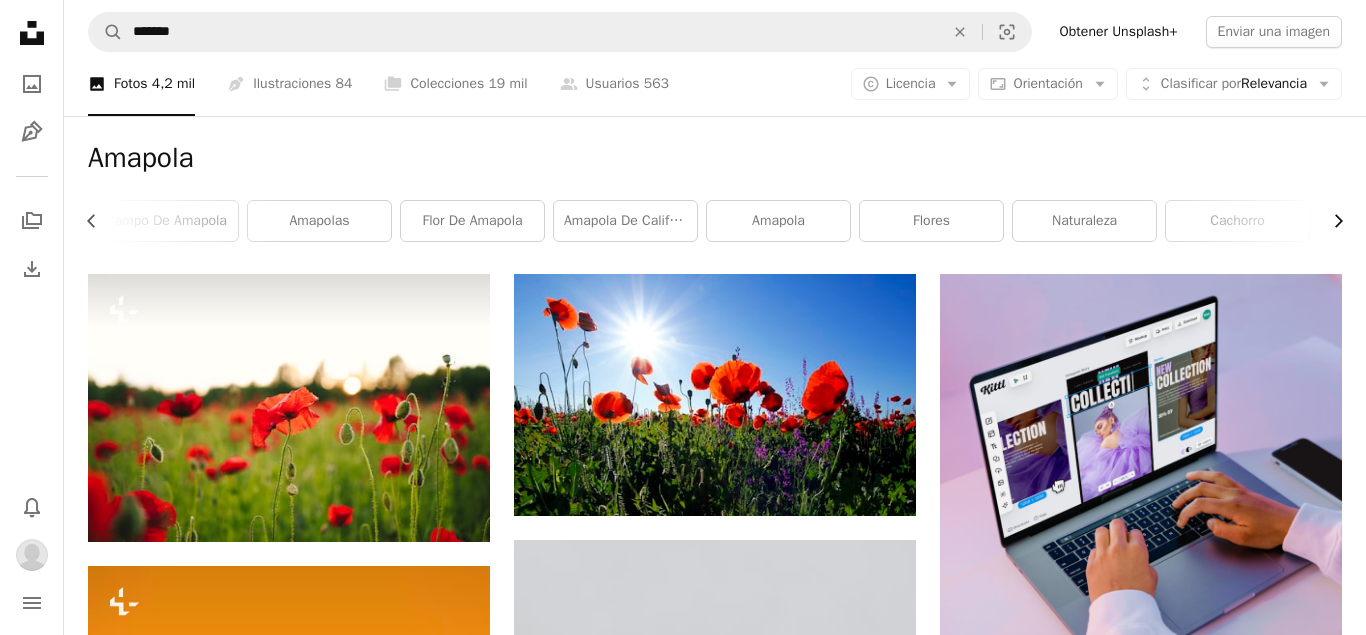 click on "Chevron right" 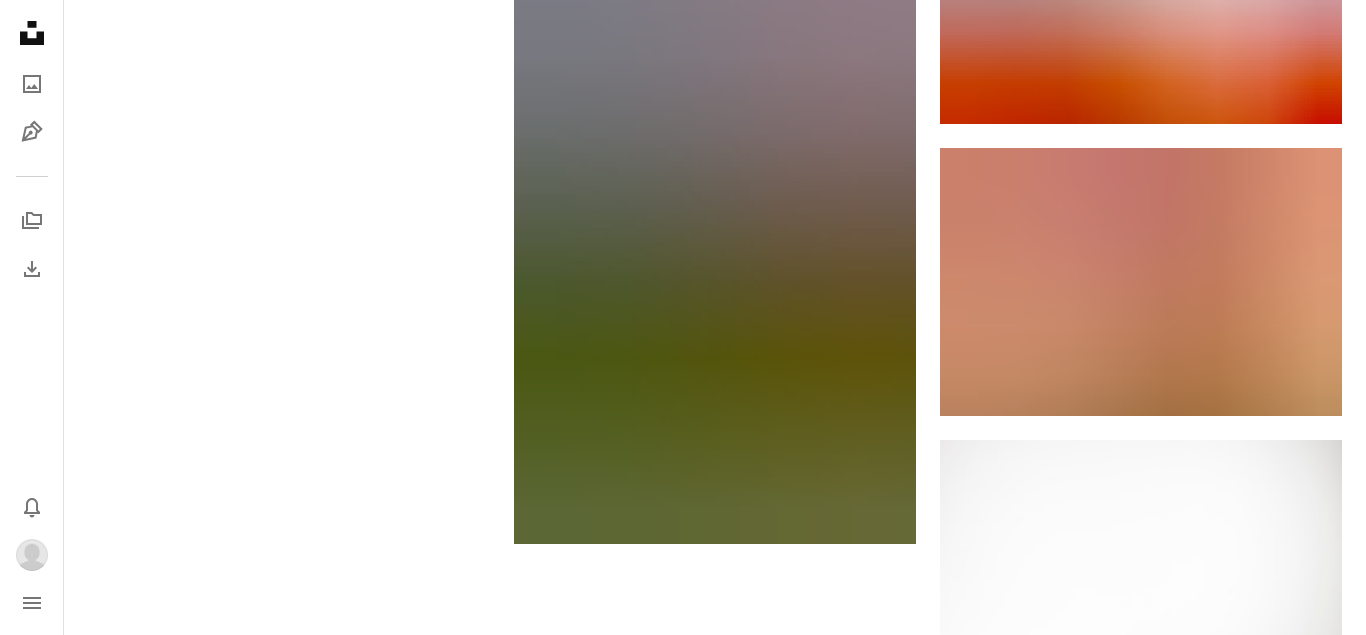 scroll, scrollTop: 3051, scrollLeft: 0, axis: vertical 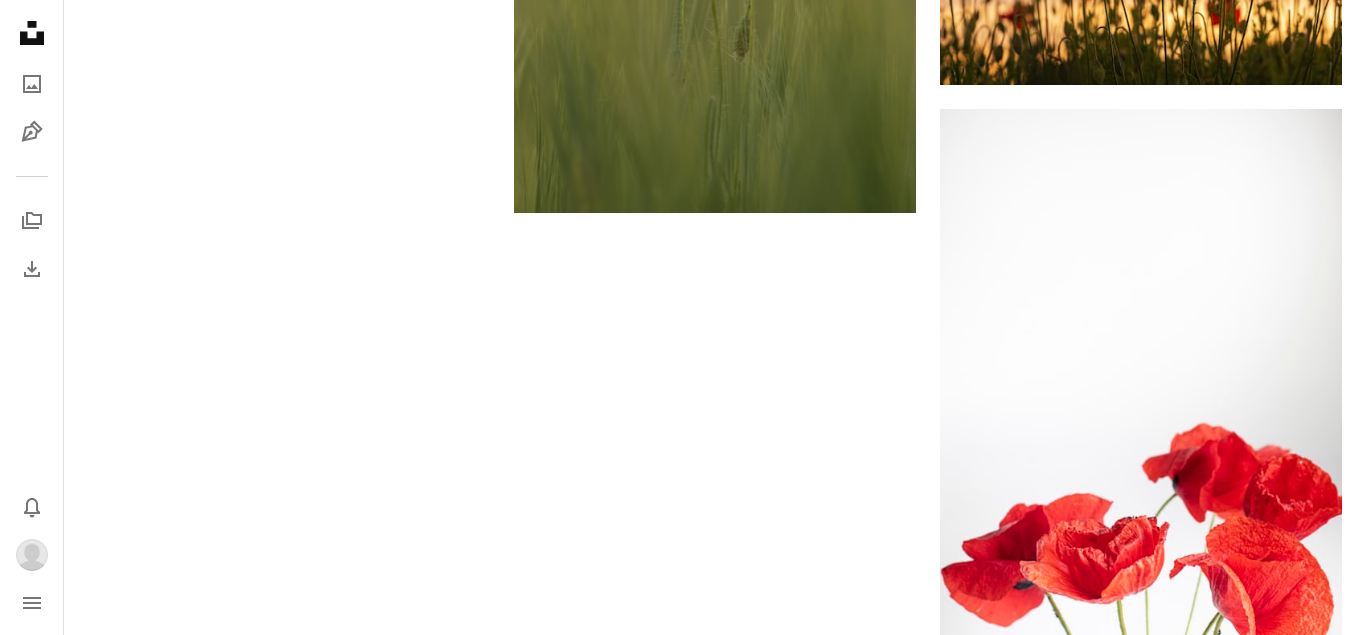 click on "Cargar más" at bounding box center (715, 1497) 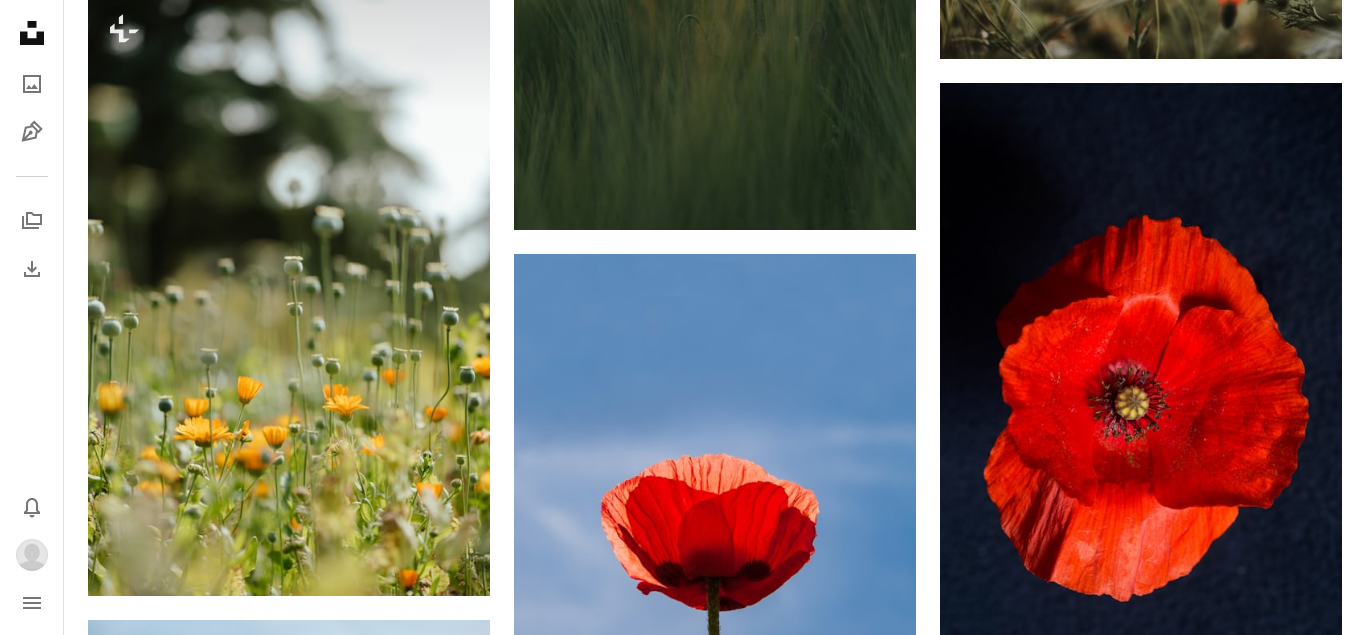 scroll, scrollTop: 9171, scrollLeft: 0, axis: vertical 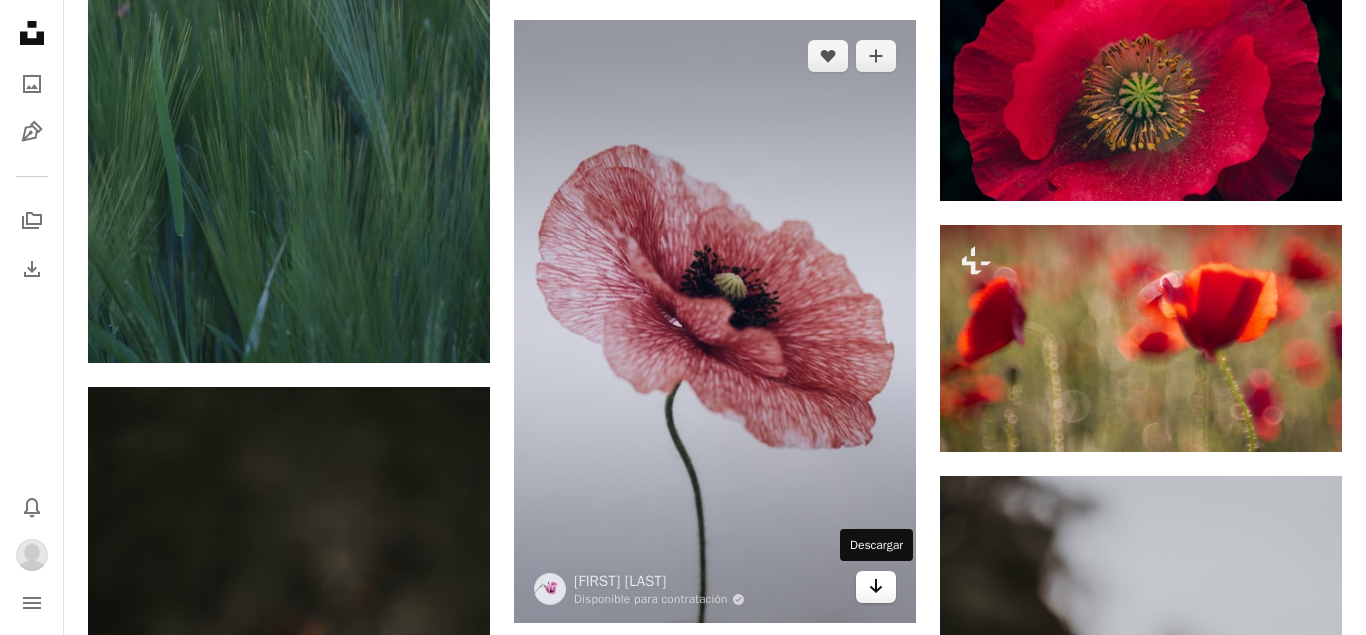 click on "Arrow pointing down" at bounding box center [876, 587] 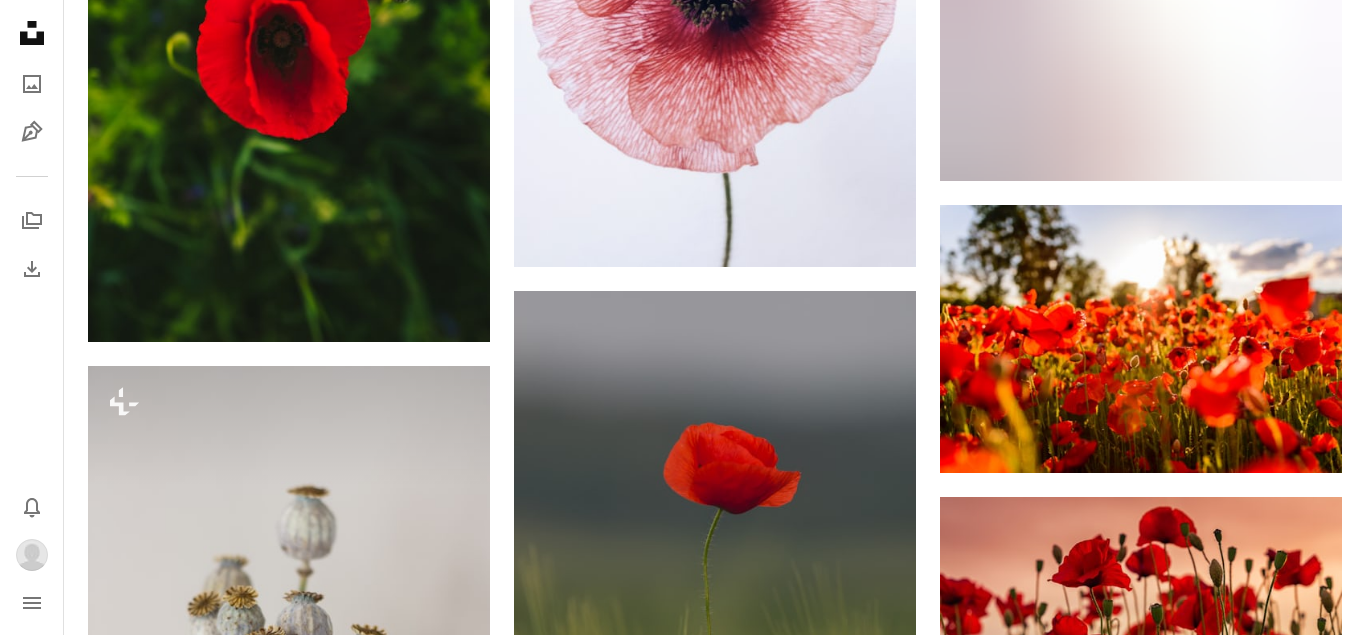 scroll, scrollTop: 2031, scrollLeft: 0, axis: vertical 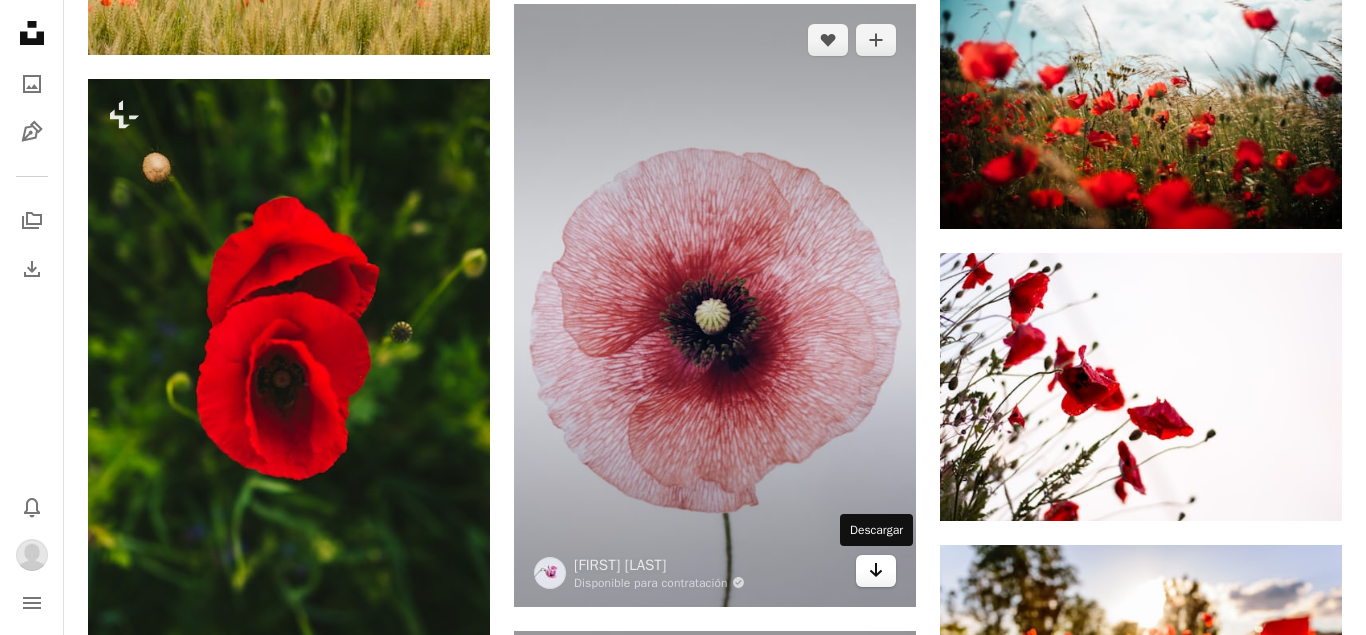 click on "Arrow pointing down" 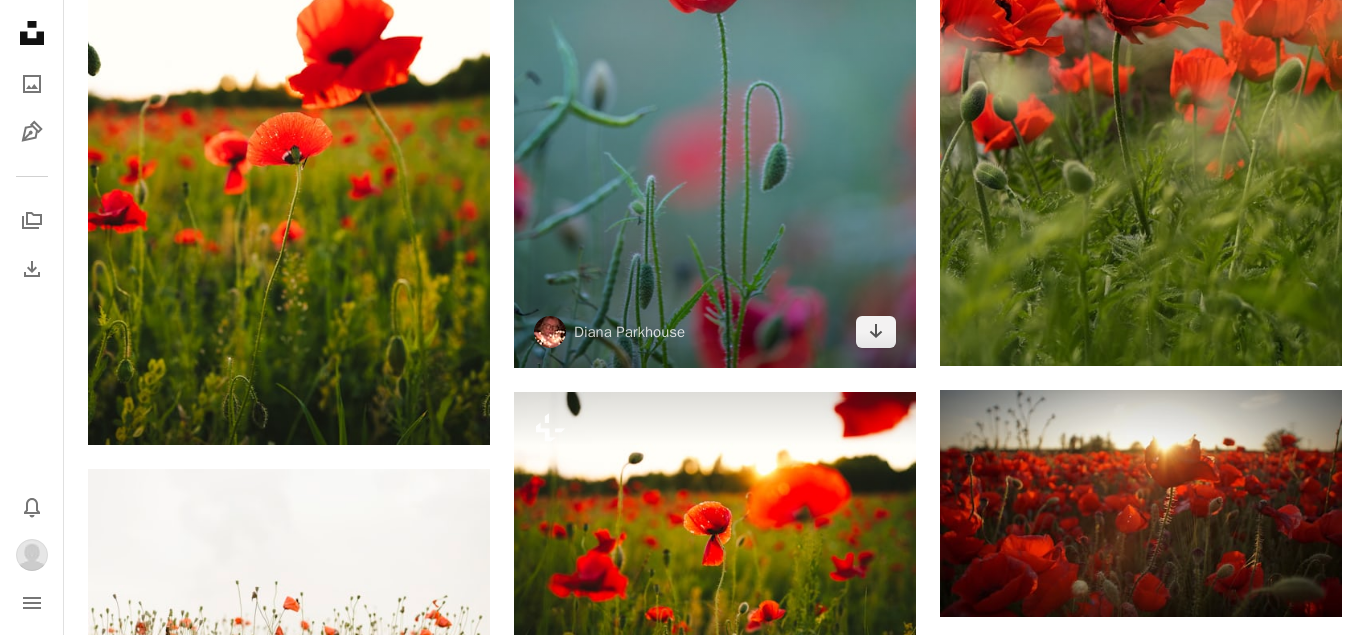 scroll, scrollTop: 0, scrollLeft: 0, axis: both 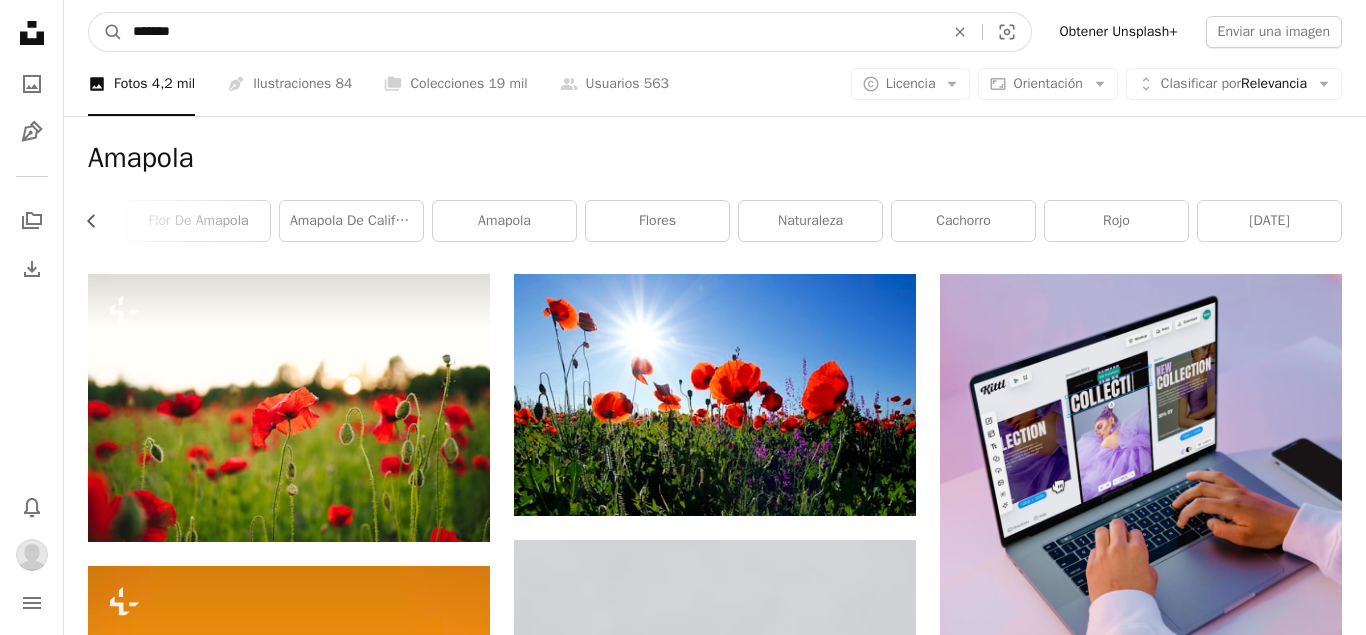 click on "*******" at bounding box center (530, 32) 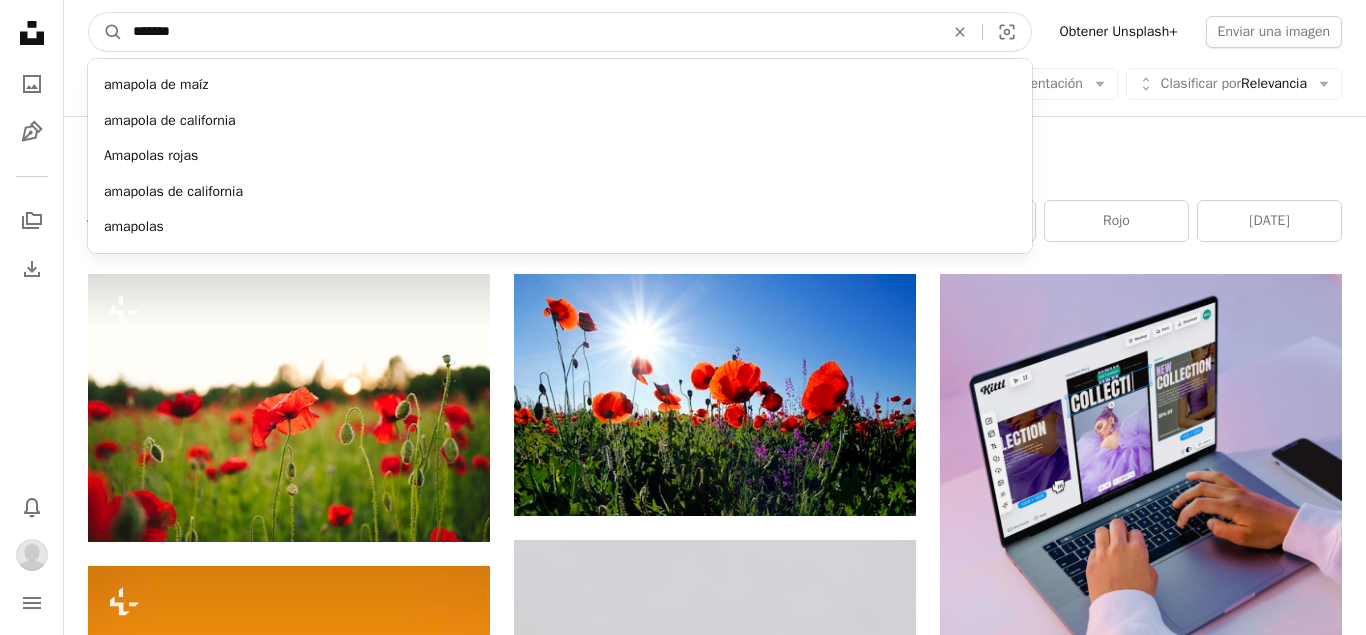 click on "*******" at bounding box center (530, 32) 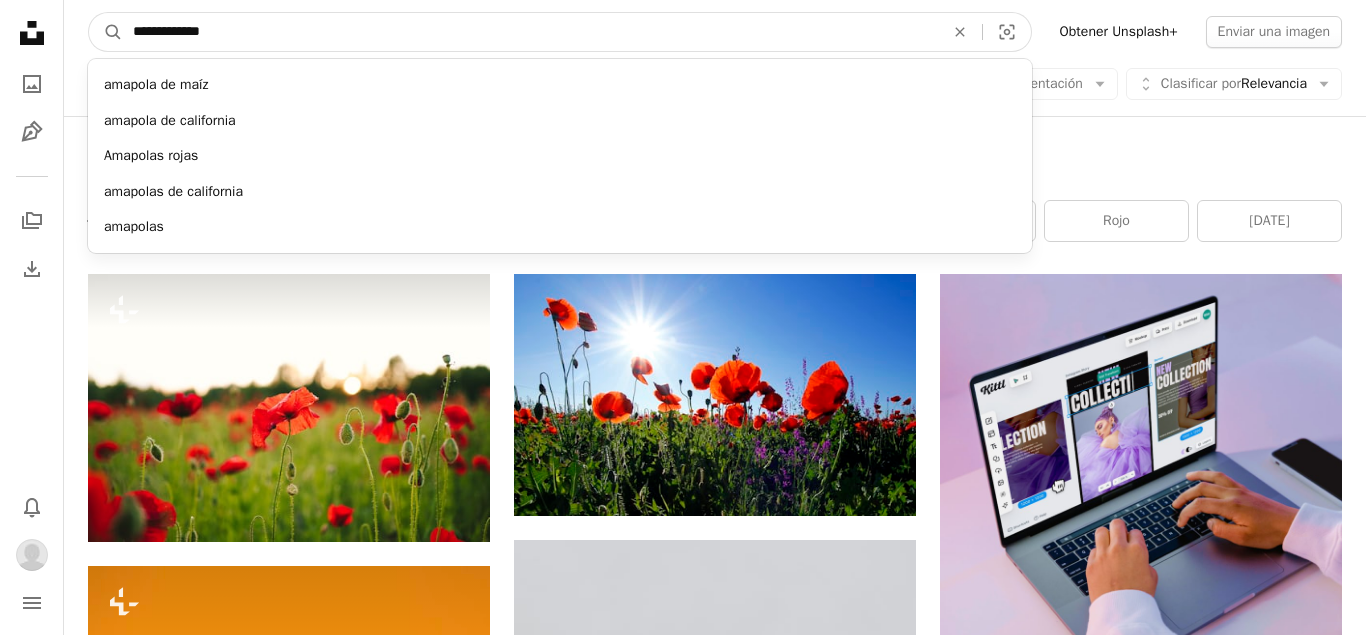 type on "**********" 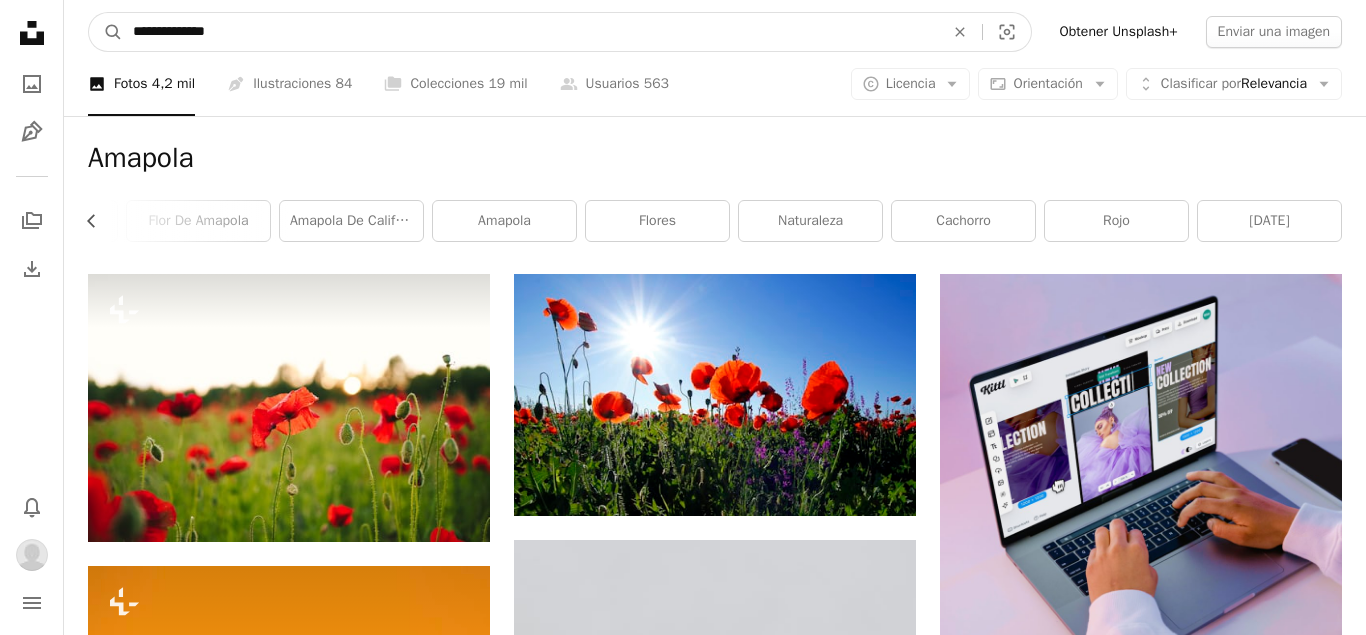 click on "A magnifying glass" at bounding box center (106, 32) 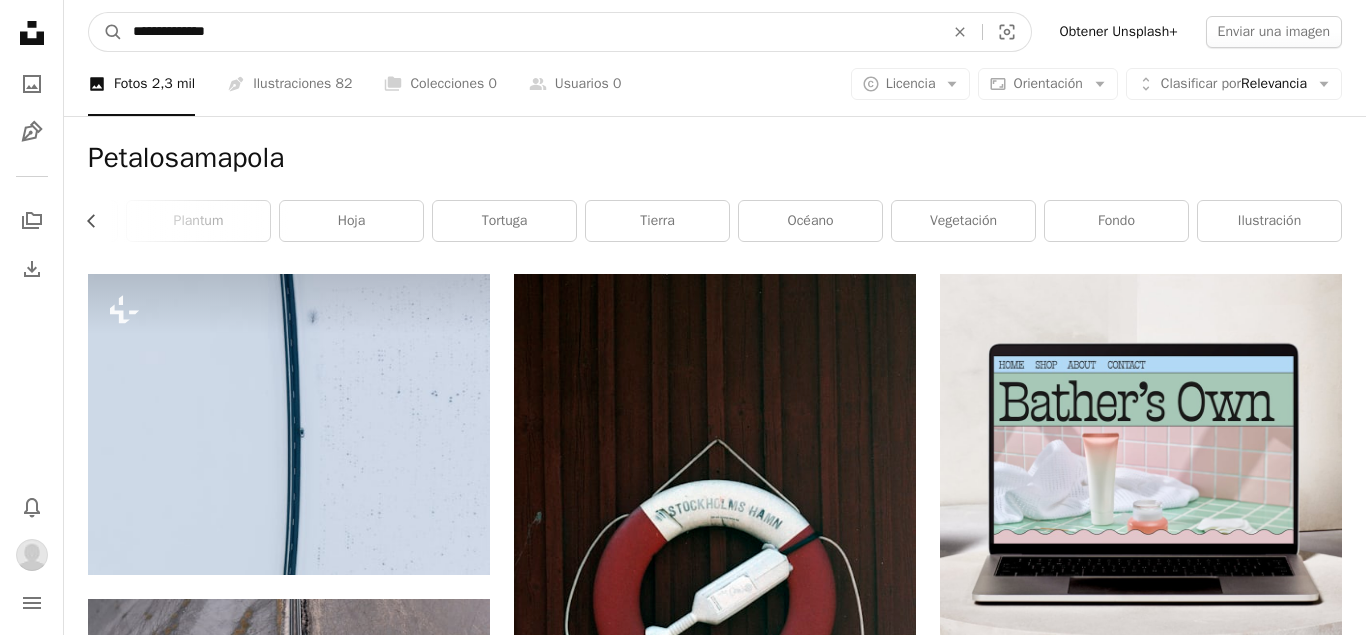 click on "**********" at bounding box center [530, 32] 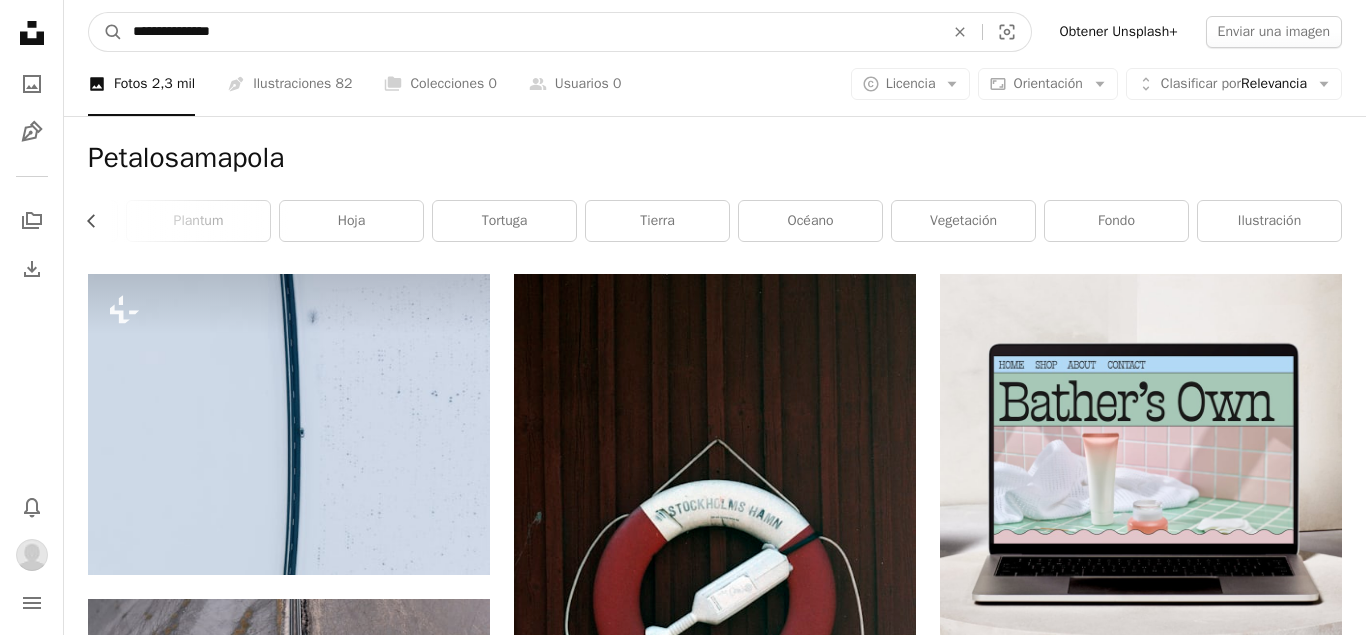 click on "A magnifying glass" at bounding box center (106, 32) 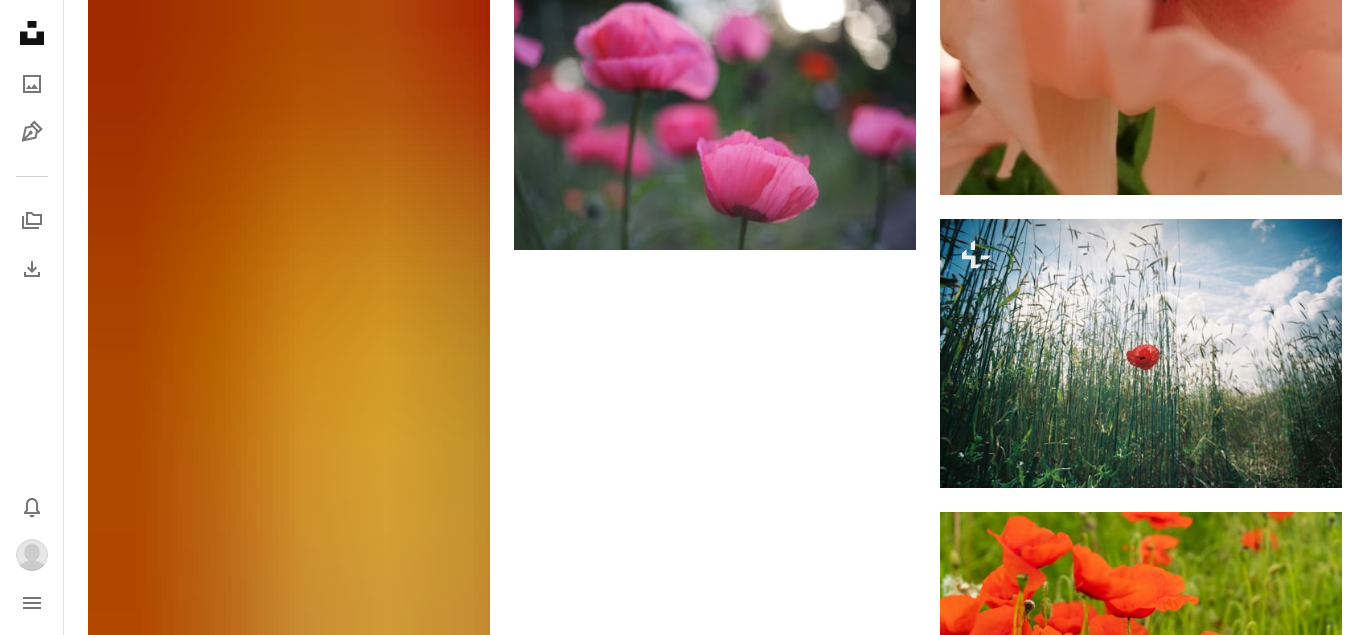 scroll, scrollTop: 3060, scrollLeft: 0, axis: vertical 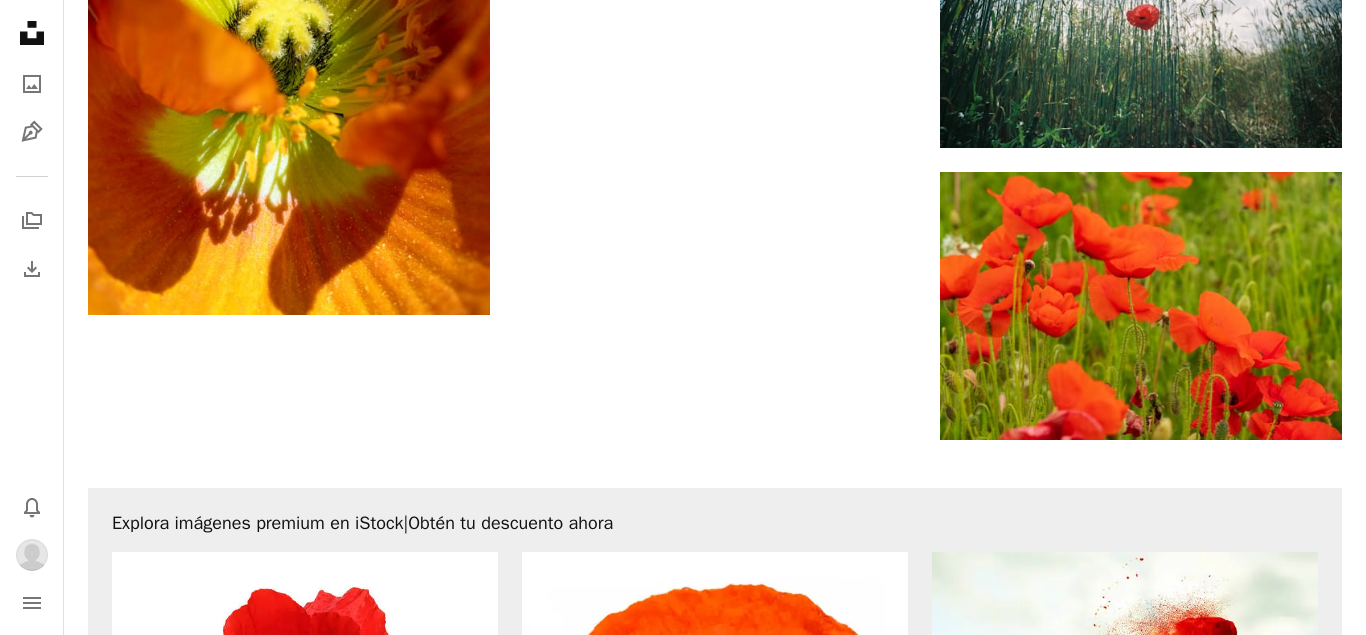click on "Cargar más" at bounding box center (715, 1227) 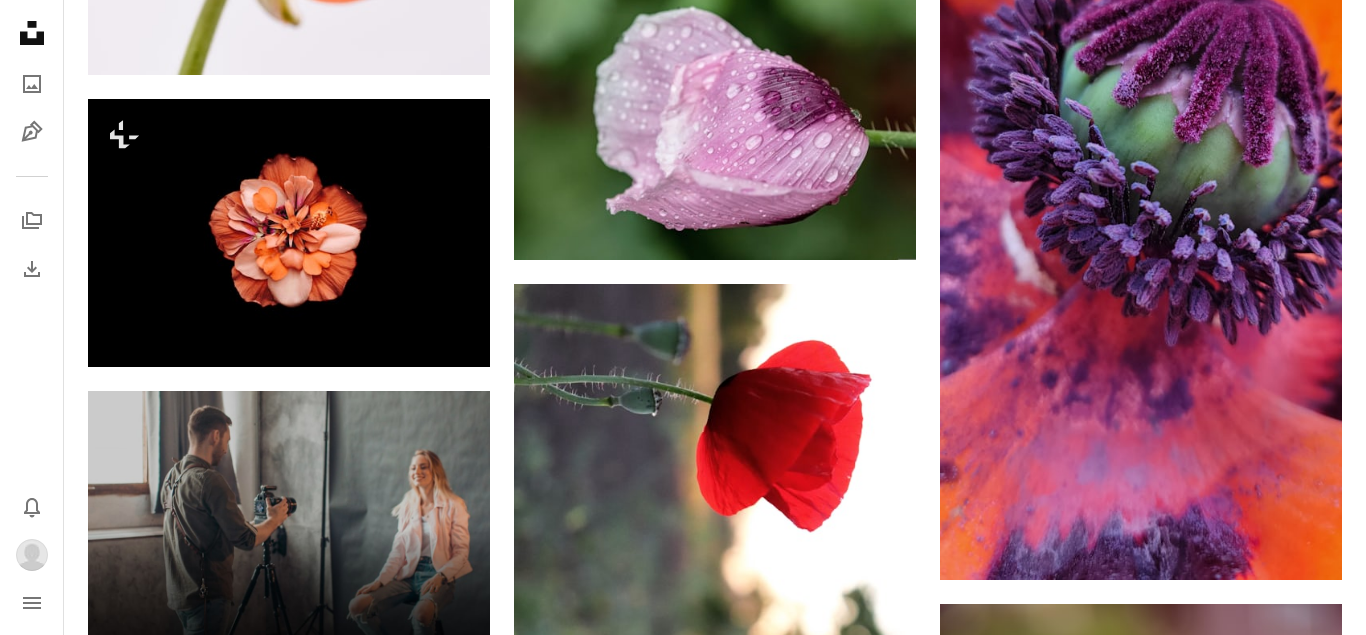 scroll, scrollTop: 4760, scrollLeft: 0, axis: vertical 